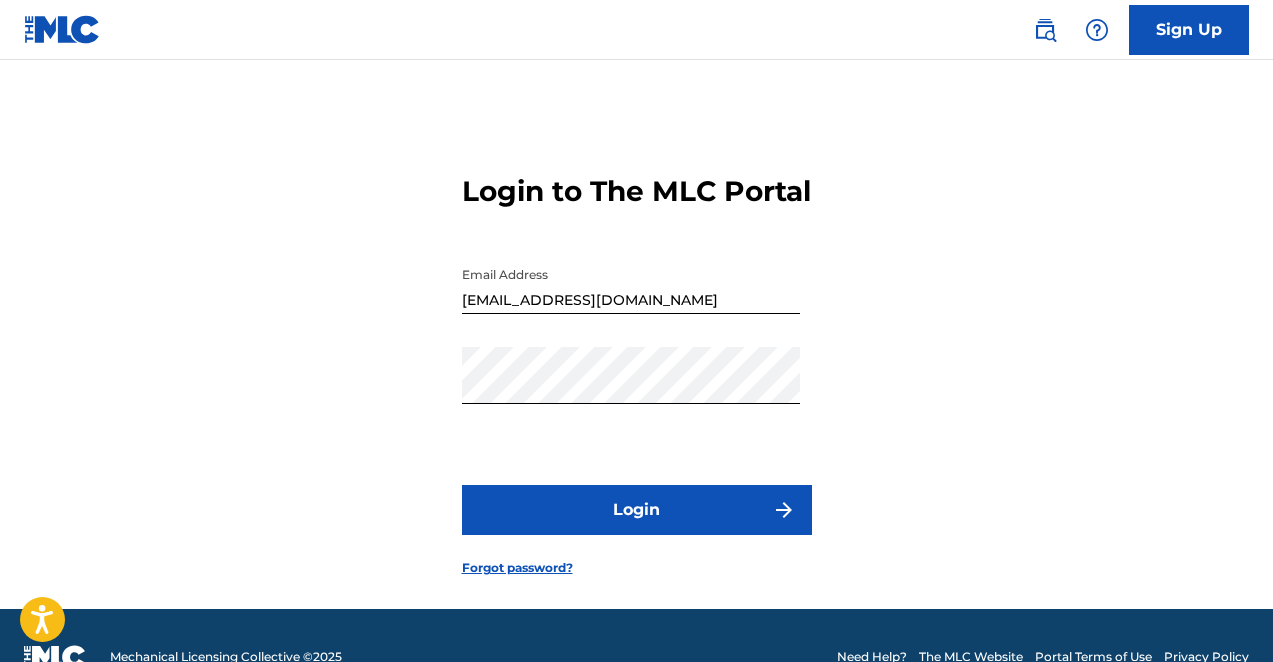 click on "Login" at bounding box center (637, 510) 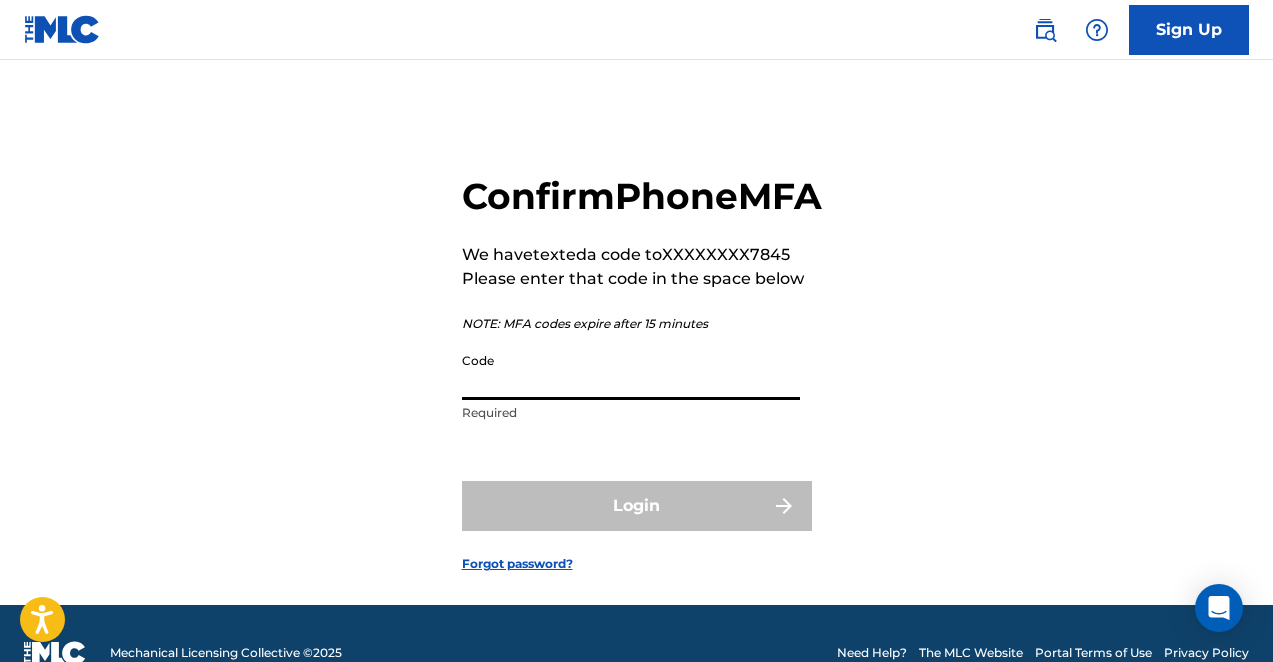 click on "Code" at bounding box center [631, 371] 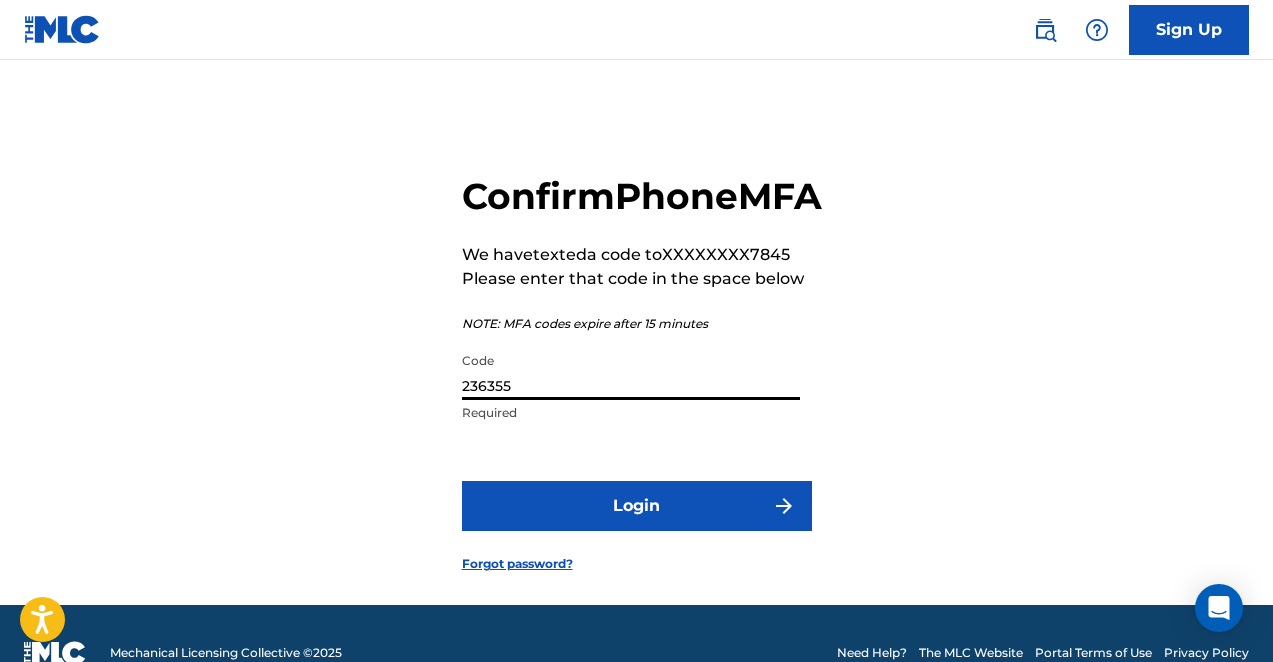 type on "236355" 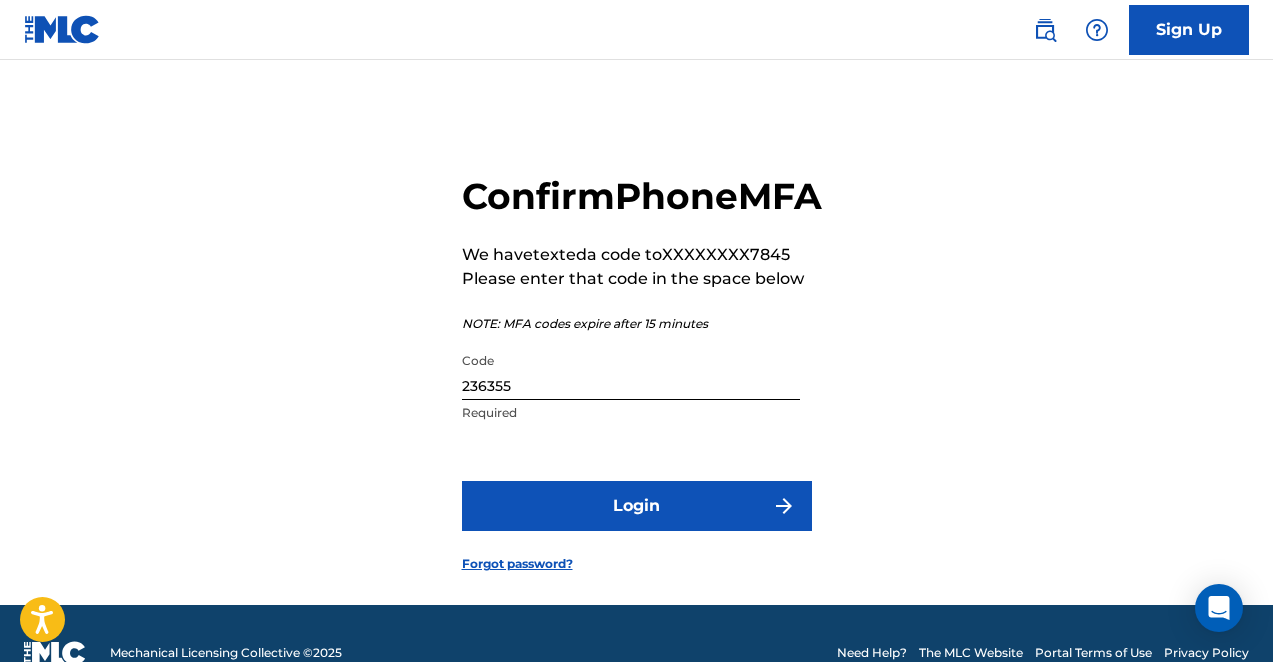 click on "Login" at bounding box center (637, 506) 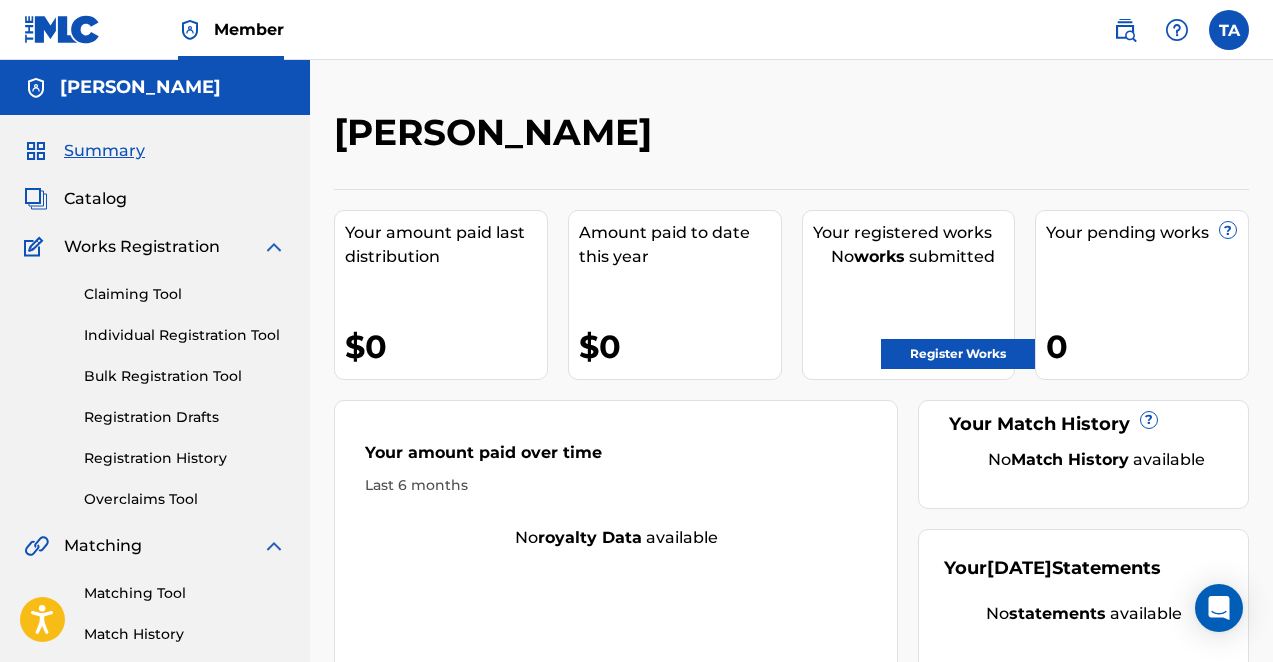 scroll, scrollTop: 0, scrollLeft: 0, axis: both 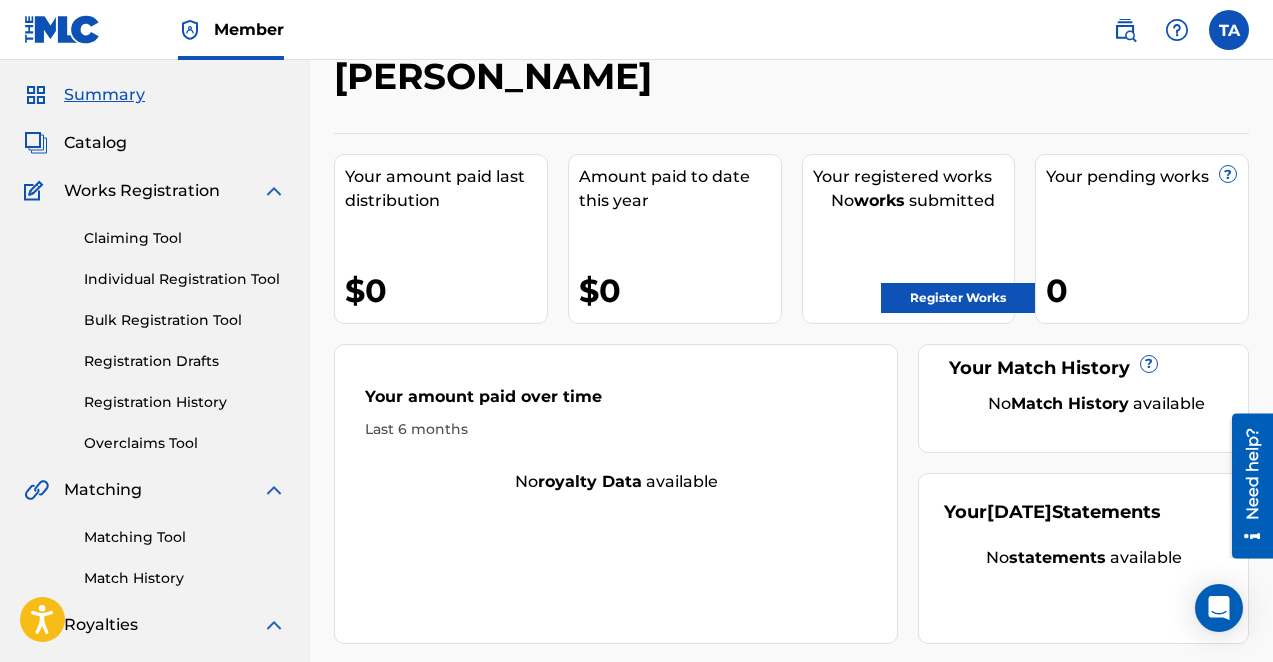 click on "Your pending works   ?" at bounding box center [1147, 177] 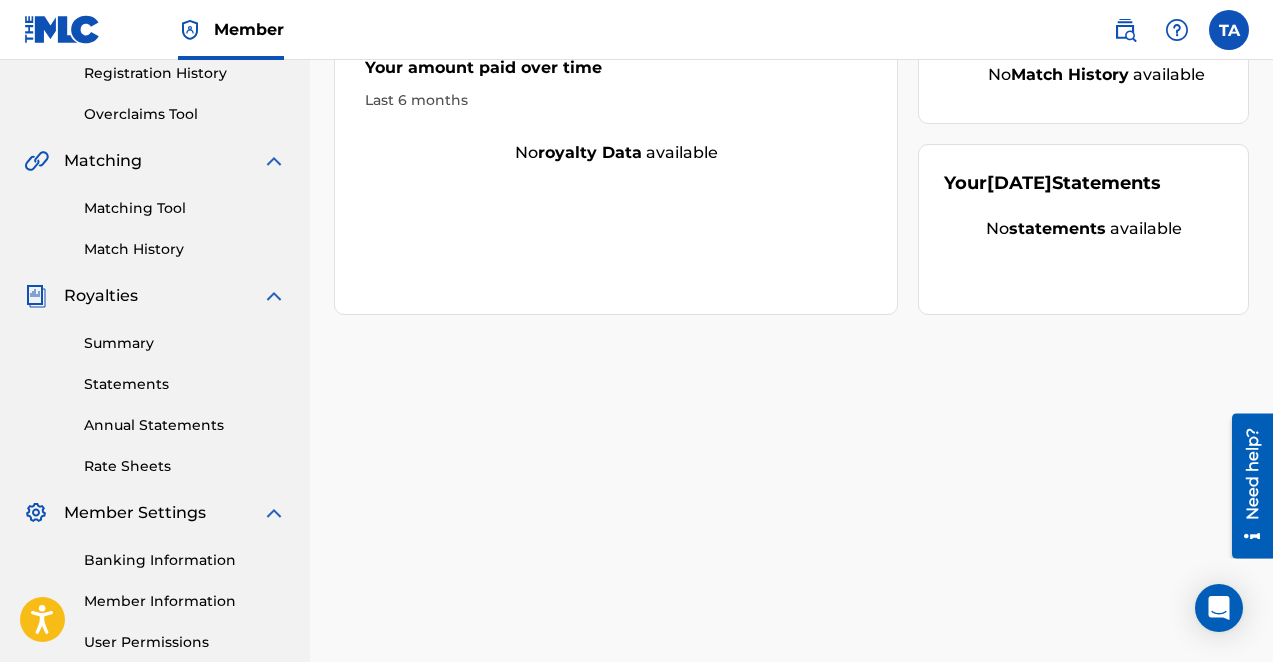 scroll, scrollTop: 0, scrollLeft: 0, axis: both 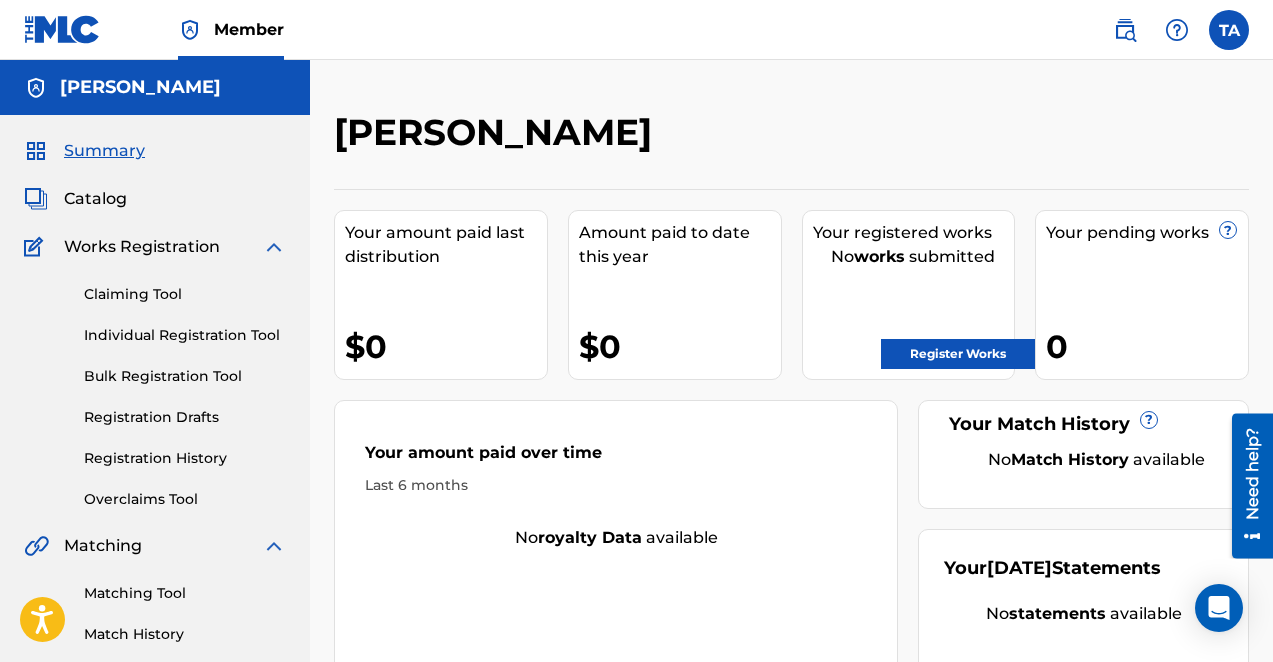 click on "Member" at bounding box center (249, 29) 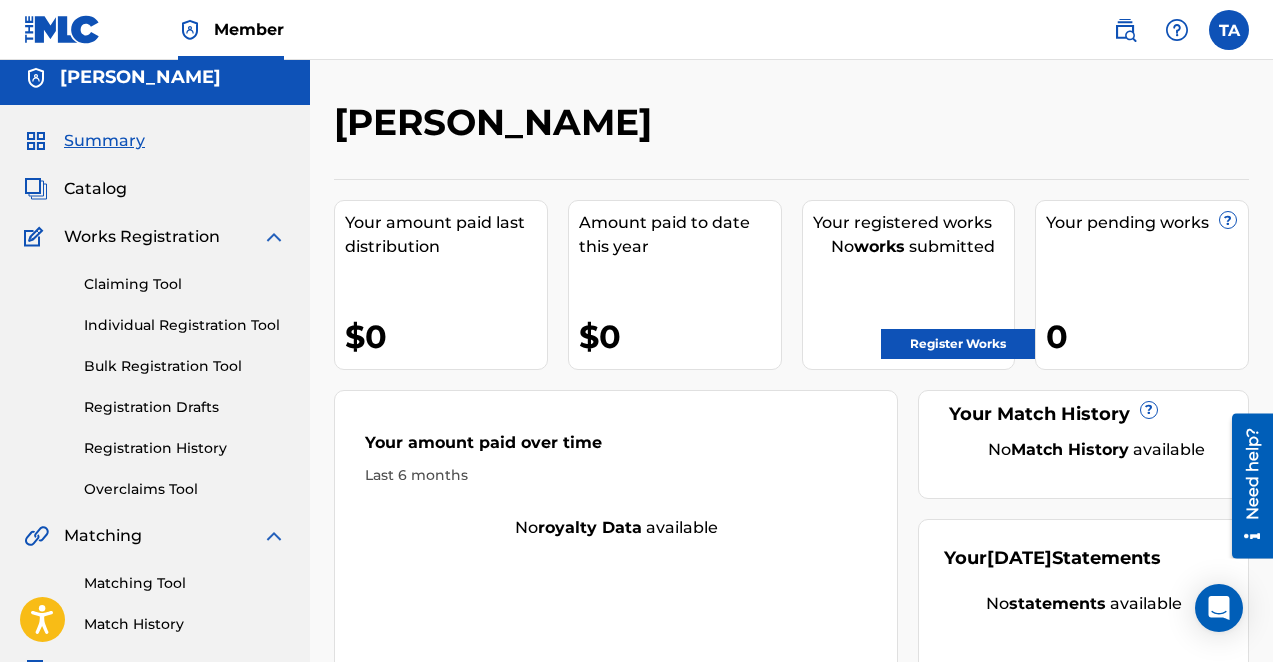 scroll, scrollTop: 0, scrollLeft: 0, axis: both 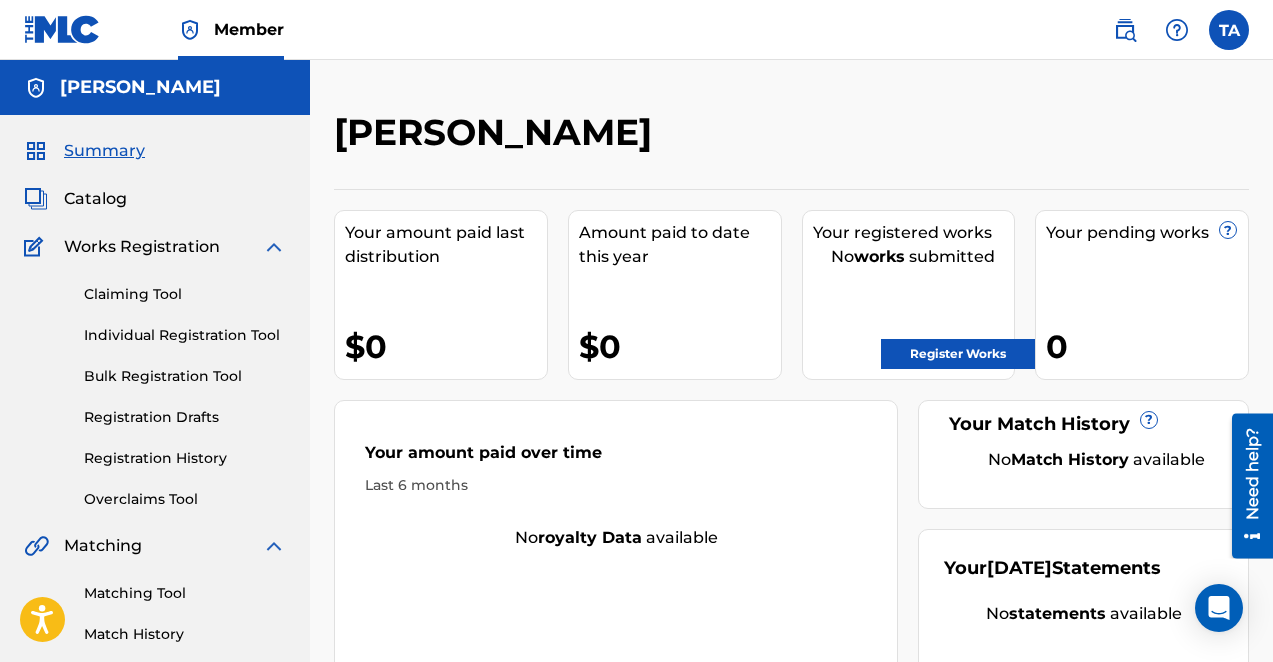 click at bounding box center [1229, 30] 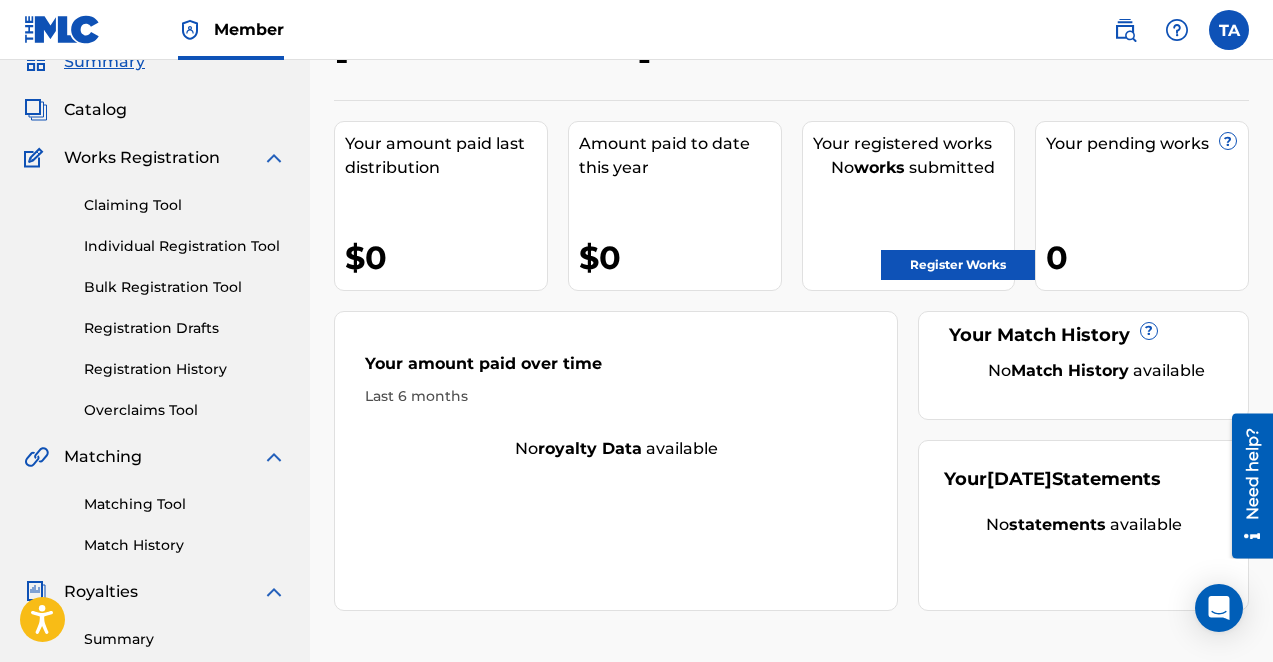 scroll, scrollTop: 0, scrollLeft: 0, axis: both 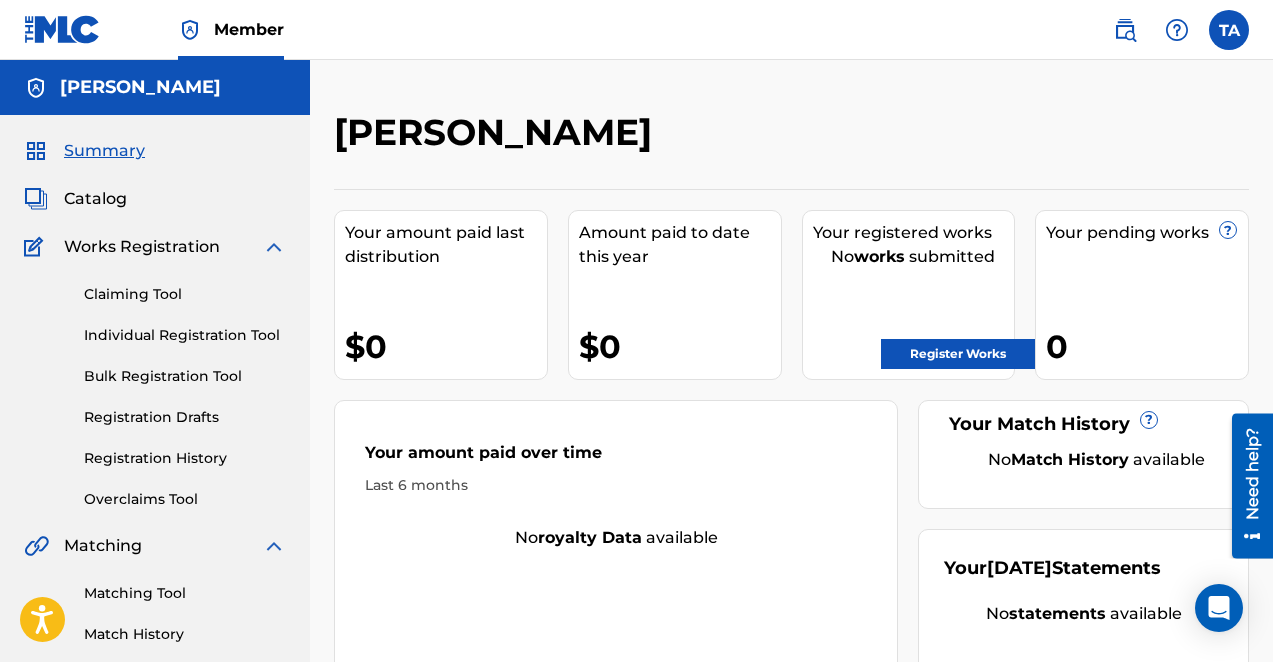 click on "Register Works" at bounding box center (958, 354) 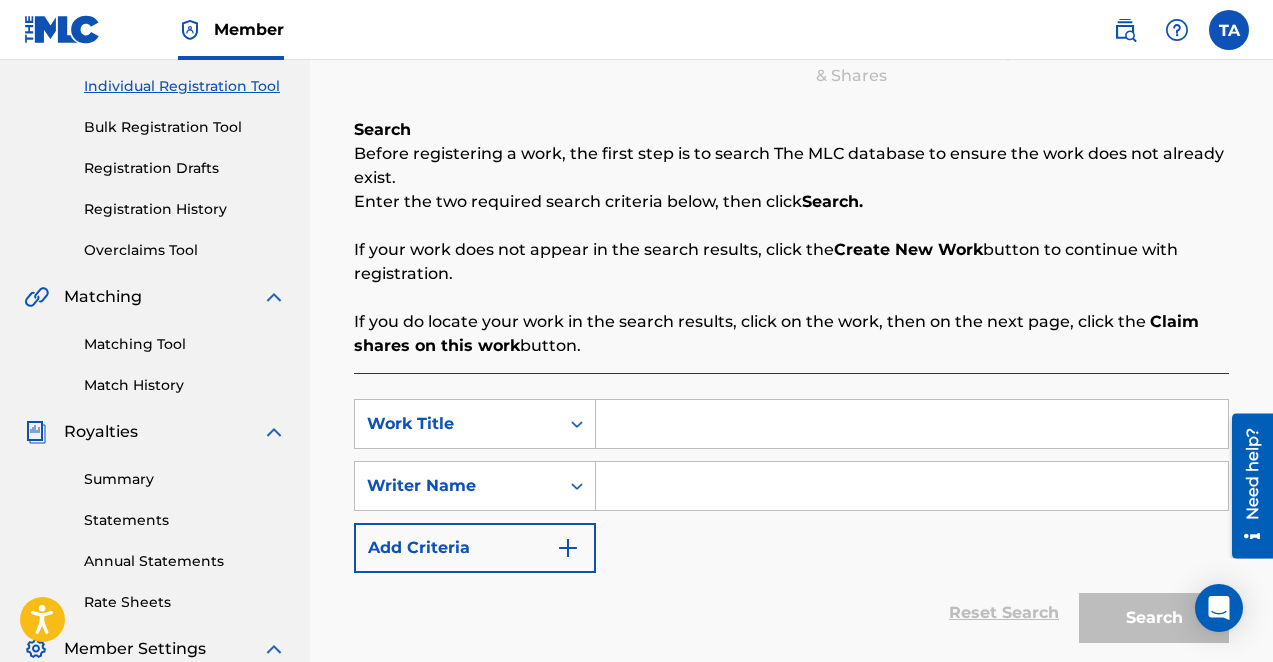 scroll, scrollTop: 250, scrollLeft: 0, axis: vertical 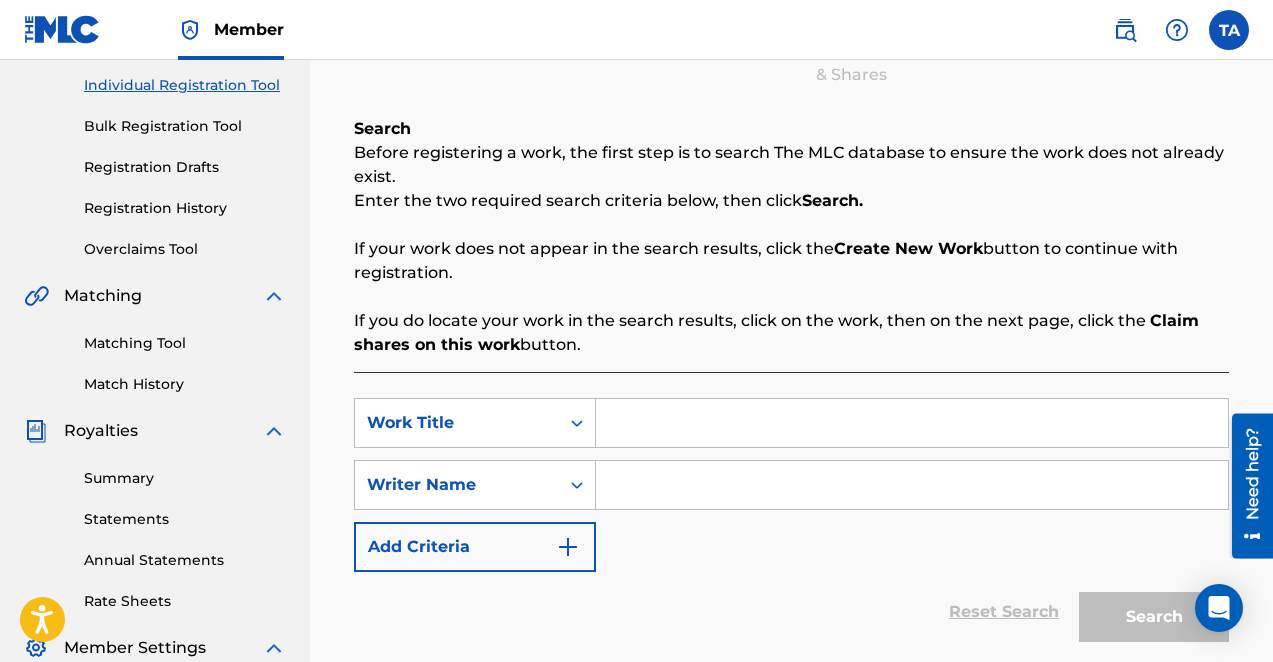 click at bounding box center [912, 423] 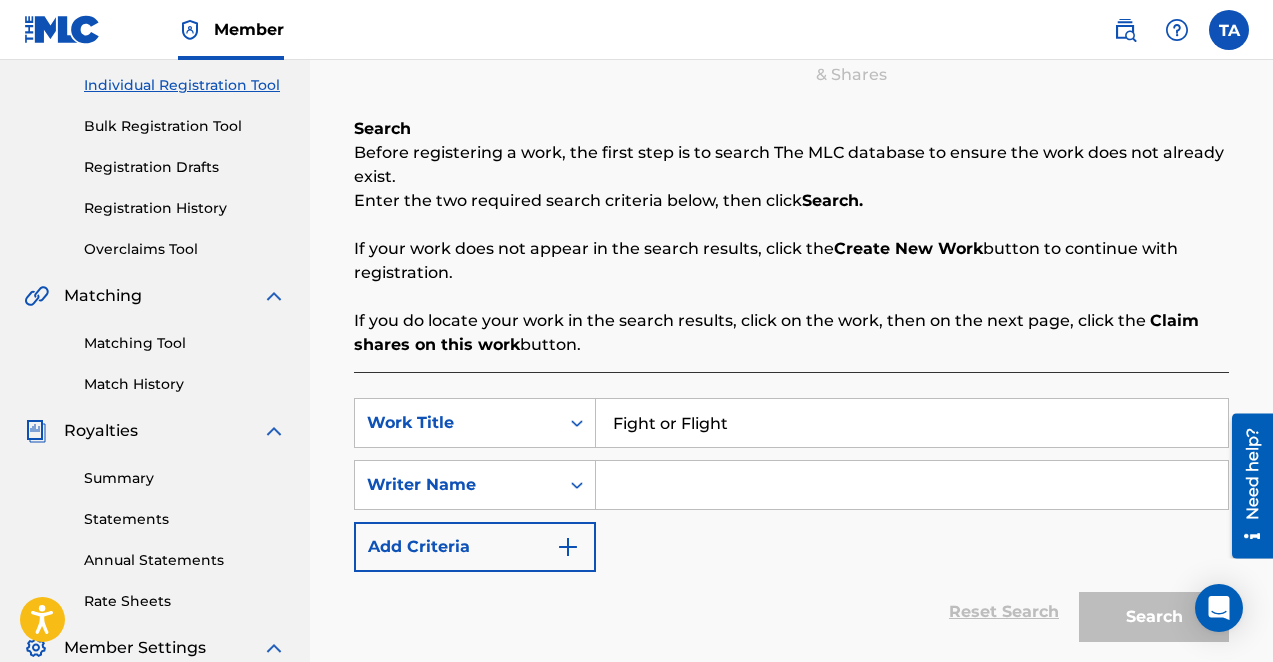 type on "Fight or Flight" 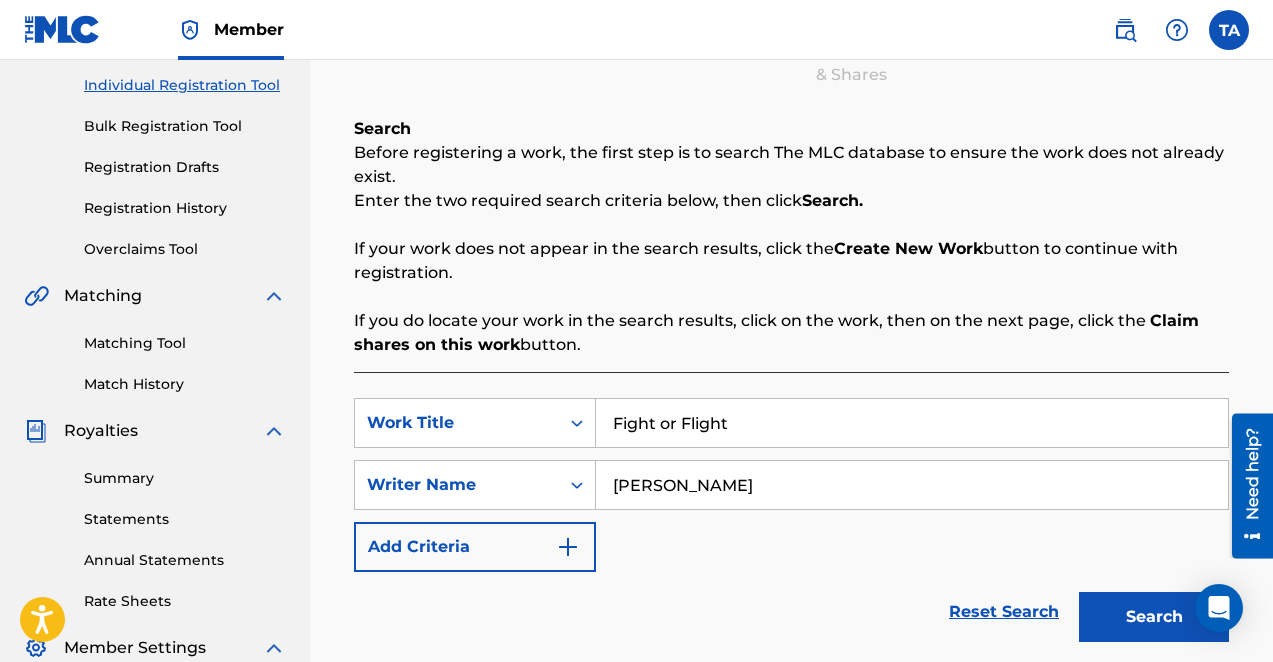 click on "Search" at bounding box center (1154, 617) 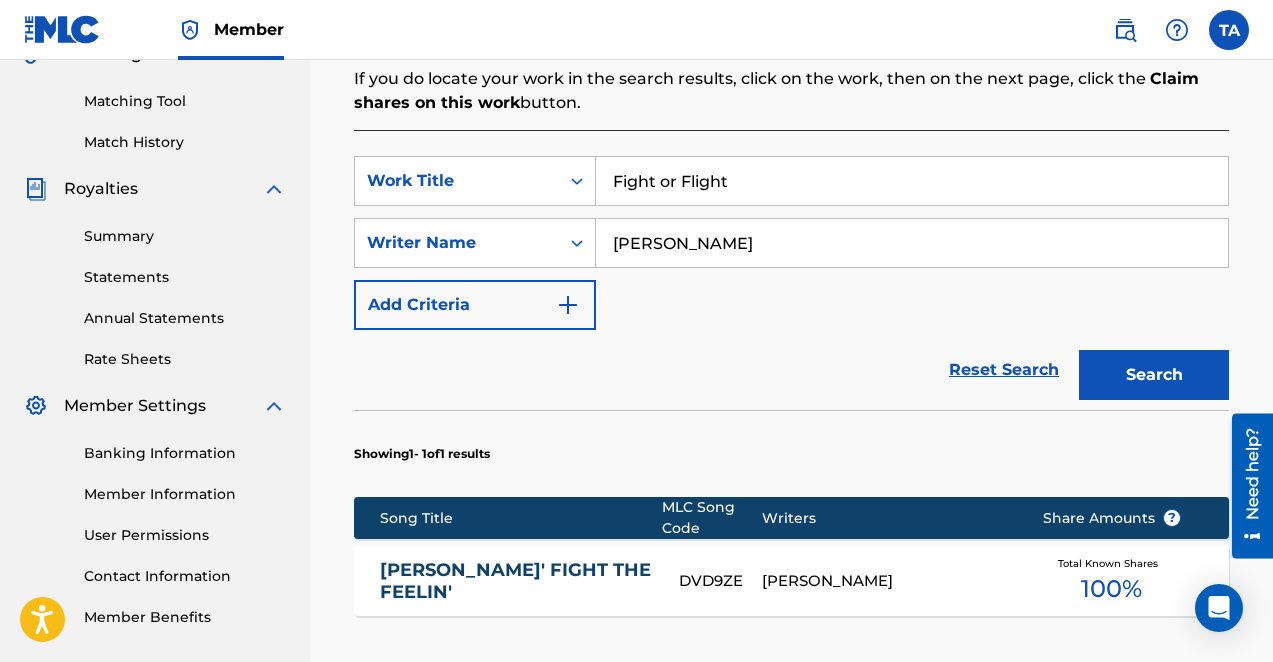 scroll, scrollTop: 489, scrollLeft: 0, axis: vertical 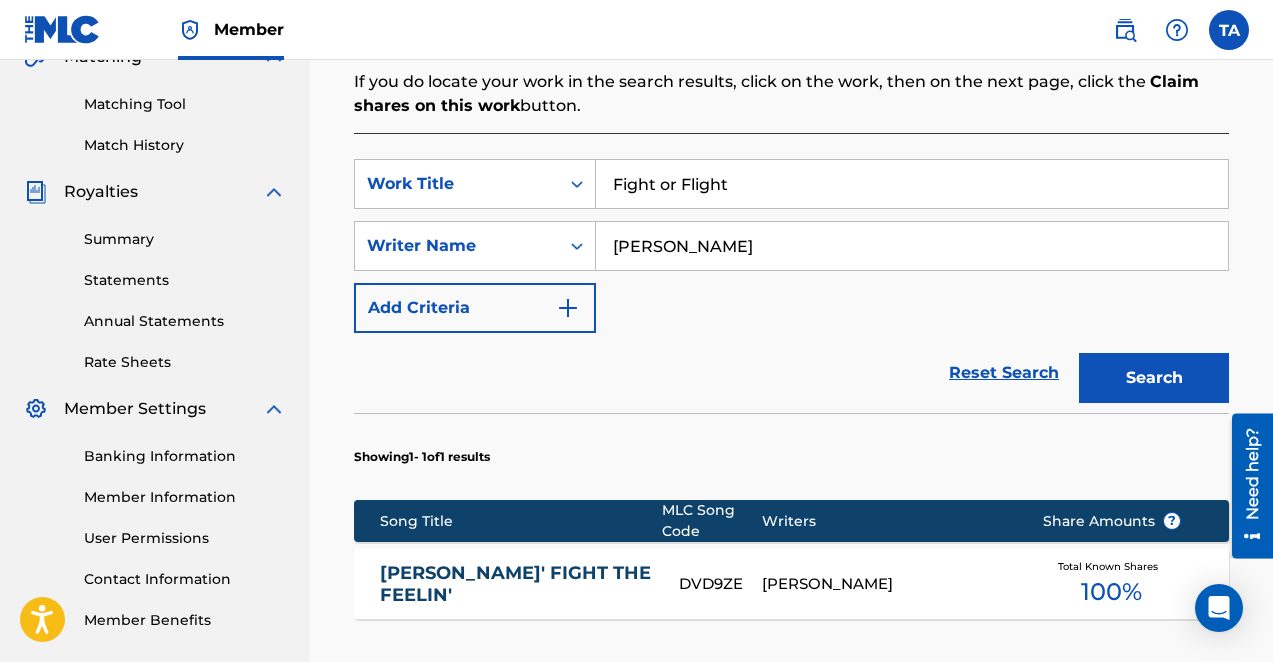 click on "[PERSON_NAME]" at bounding box center (912, 246) 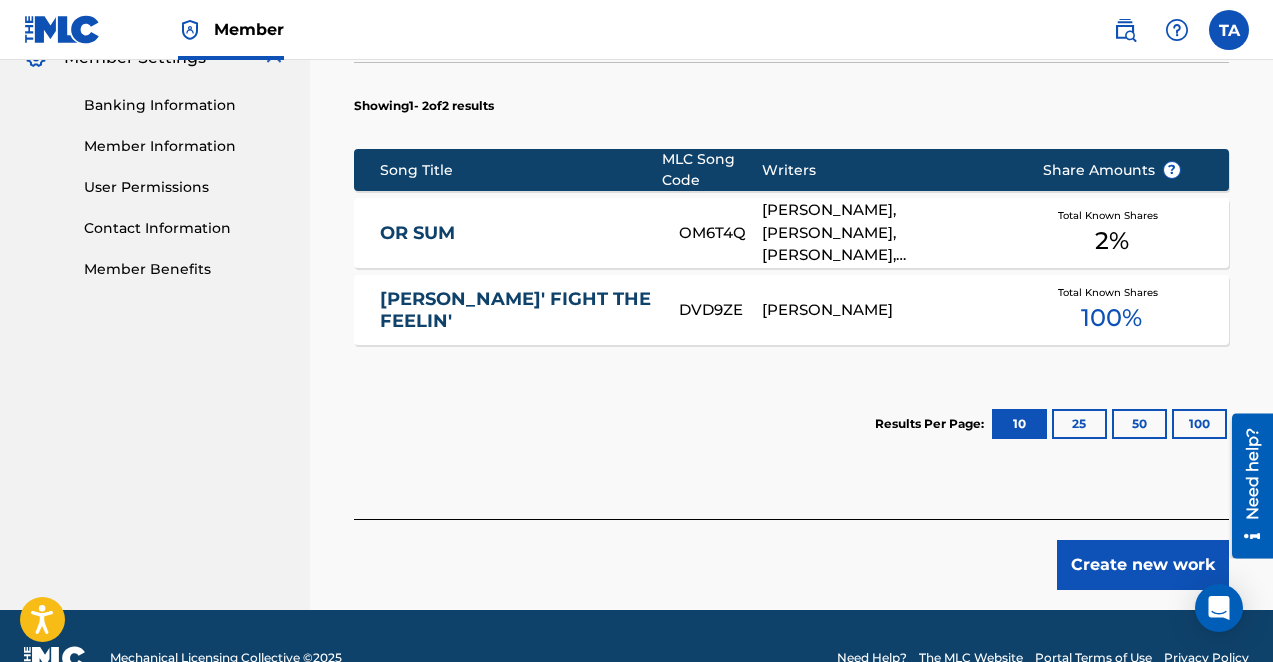 scroll, scrollTop: 832, scrollLeft: 0, axis: vertical 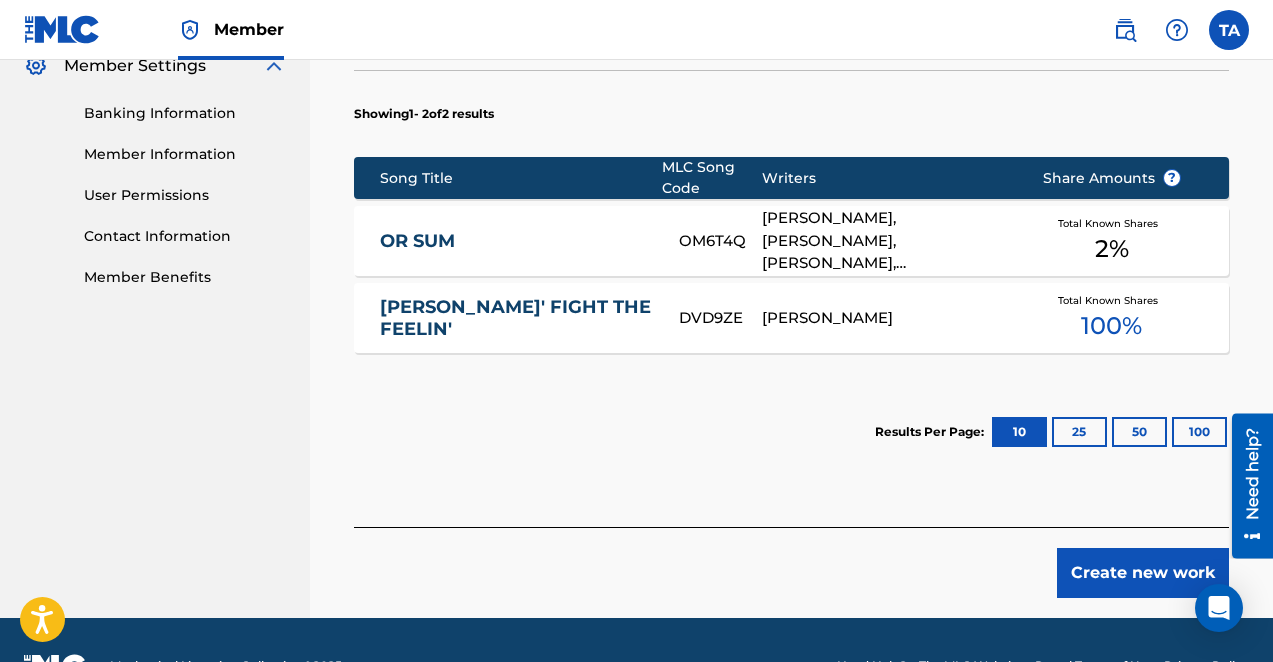 click on "Create new work" at bounding box center (1143, 573) 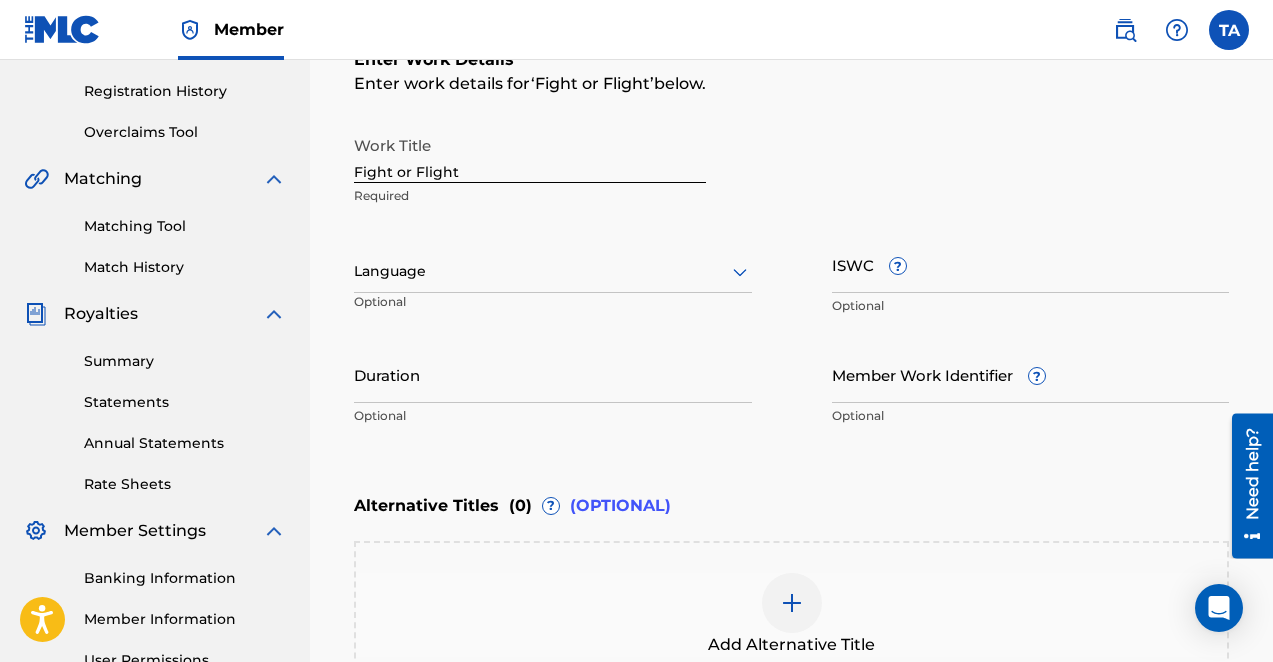scroll, scrollTop: 344, scrollLeft: 0, axis: vertical 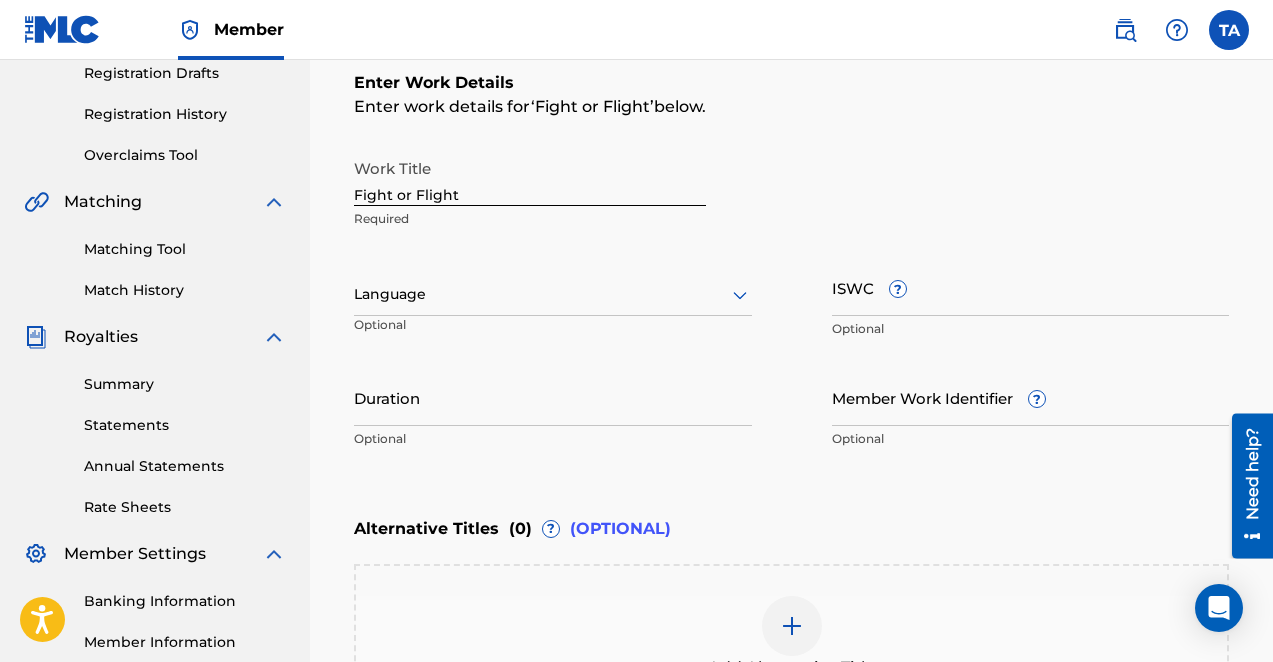 click 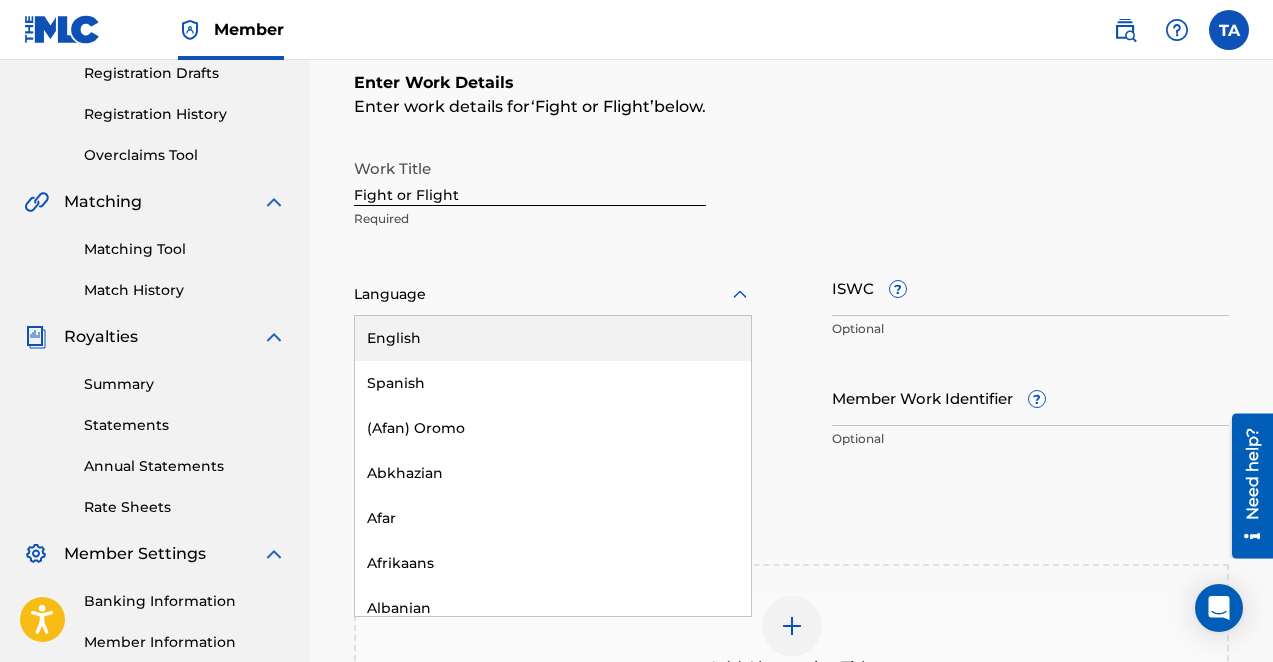 click on "English" at bounding box center [553, 338] 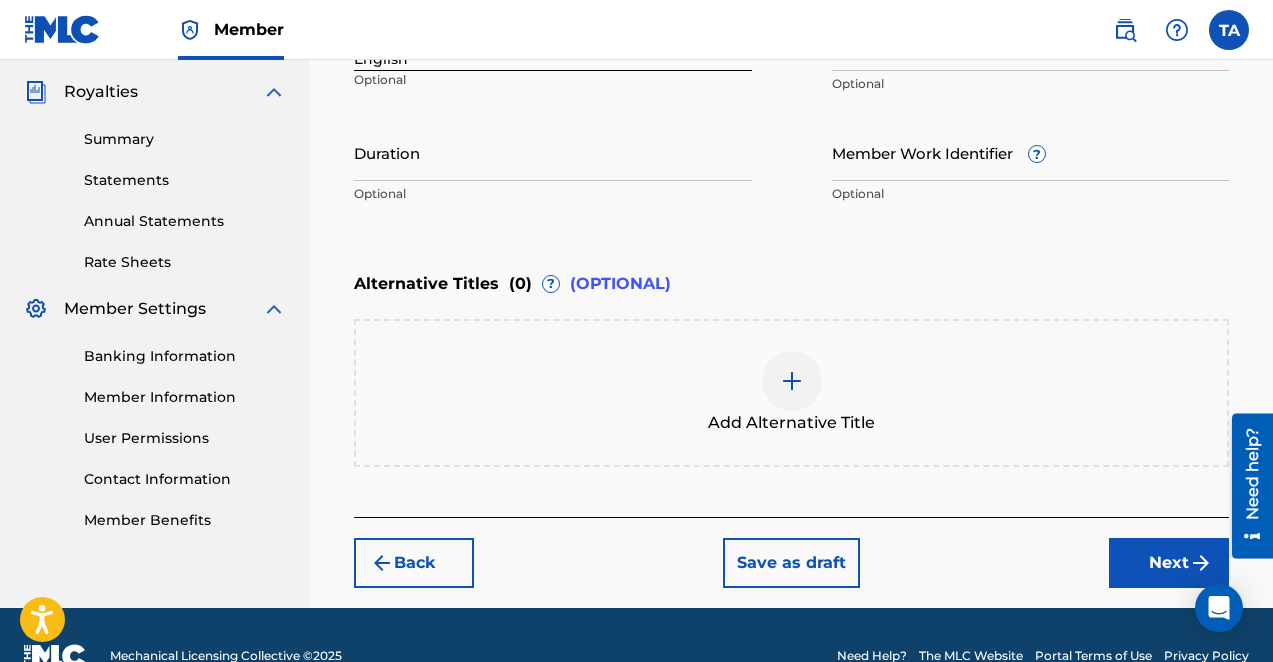 scroll, scrollTop: 631, scrollLeft: 0, axis: vertical 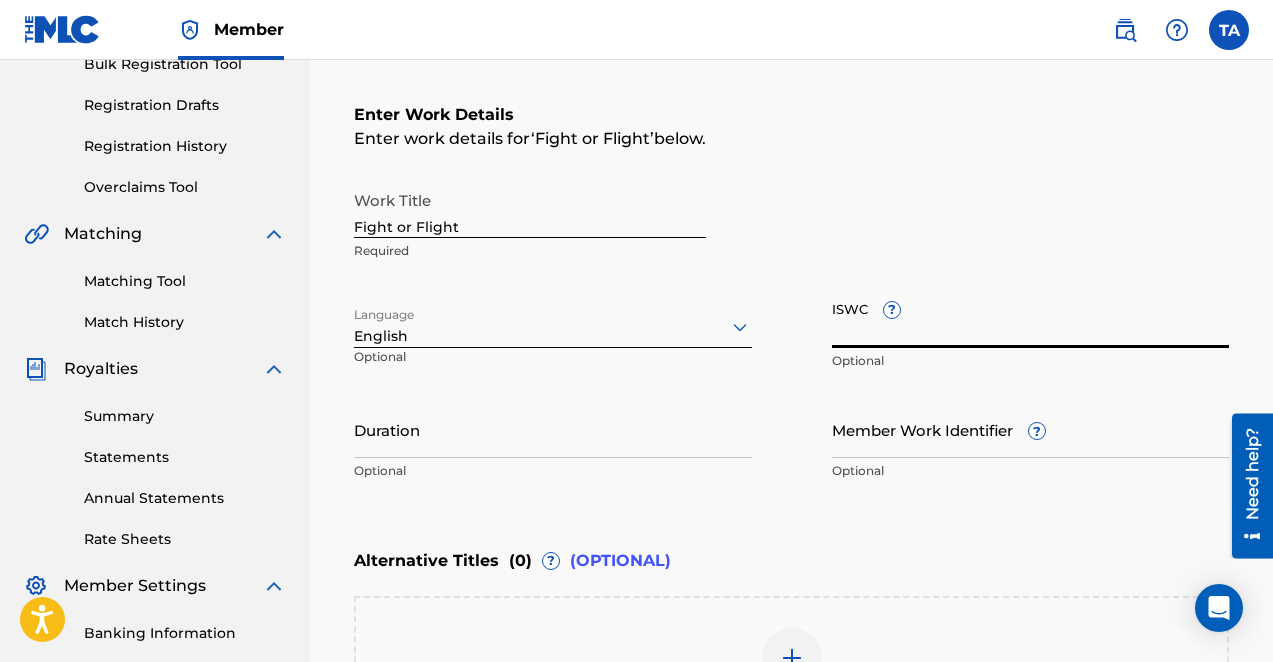 click on "ISWC   ?" at bounding box center [1031, 319] 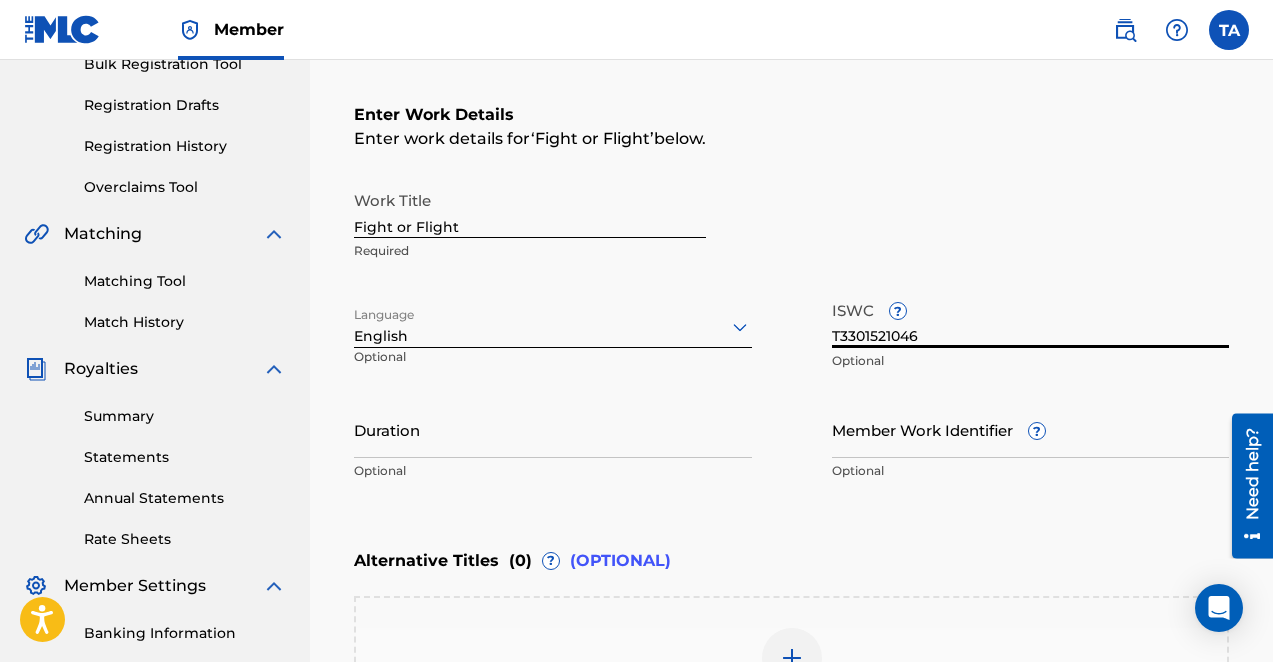 type on "T3301521046" 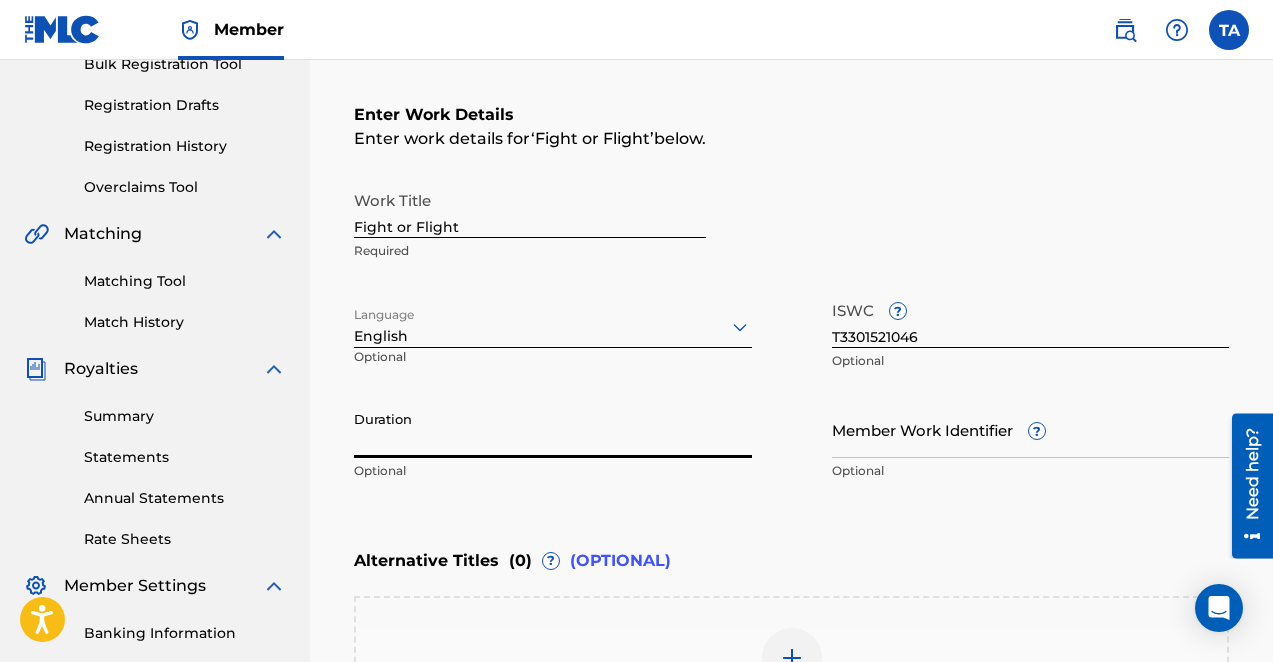 click on "Duration" at bounding box center (553, 429) 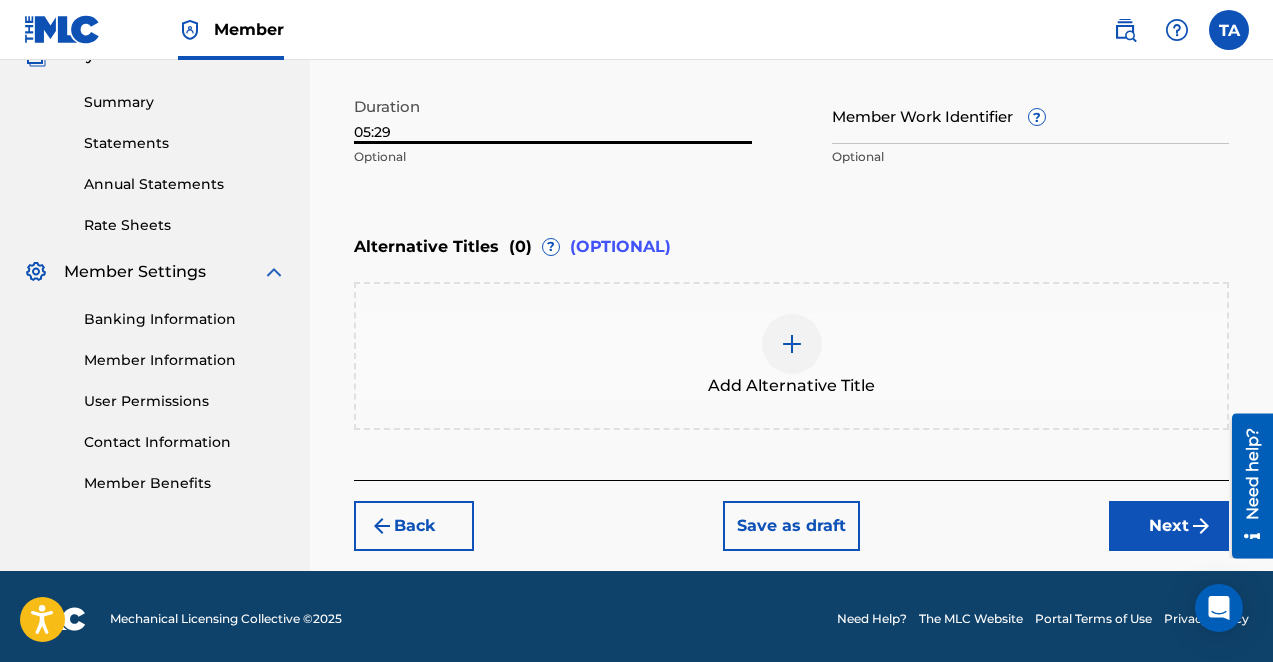 scroll, scrollTop: 631, scrollLeft: 0, axis: vertical 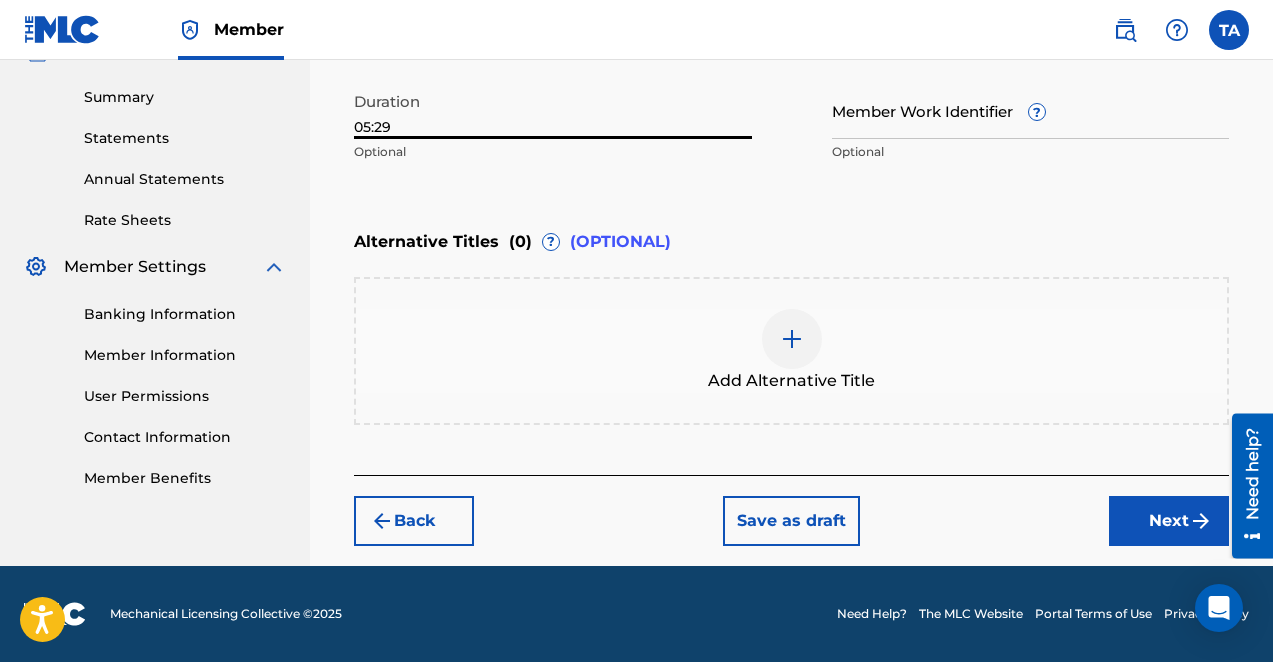 type on "05:29" 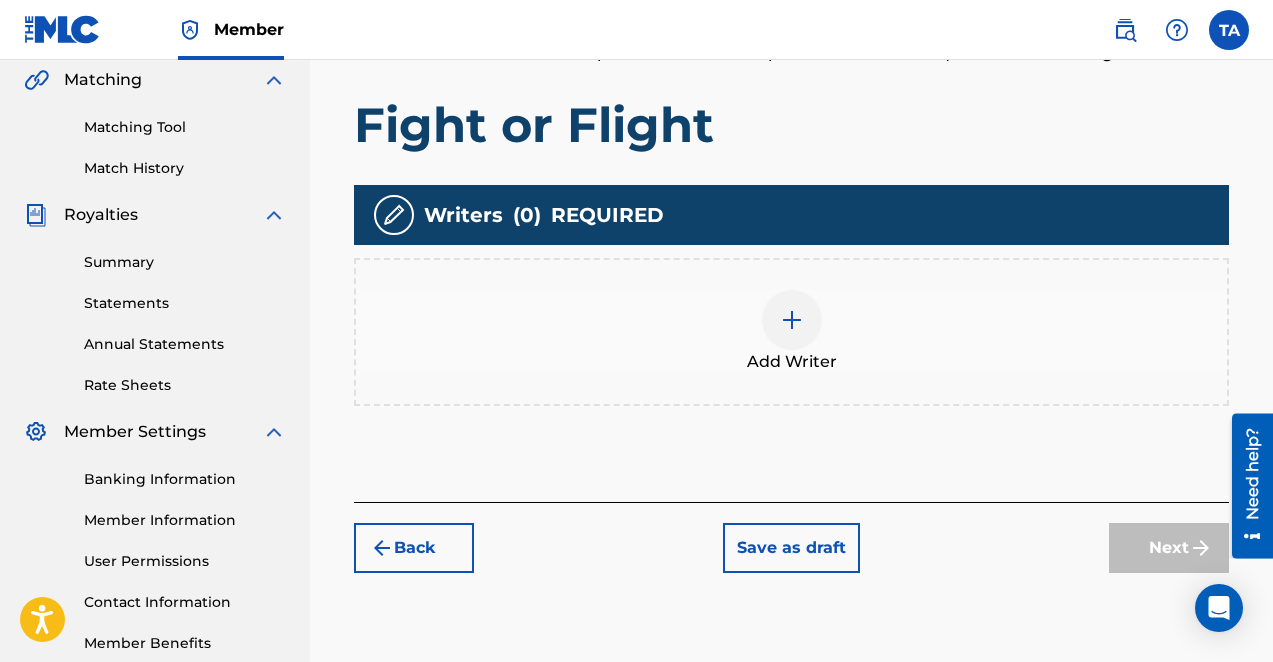 scroll, scrollTop: 531, scrollLeft: 0, axis: vertical 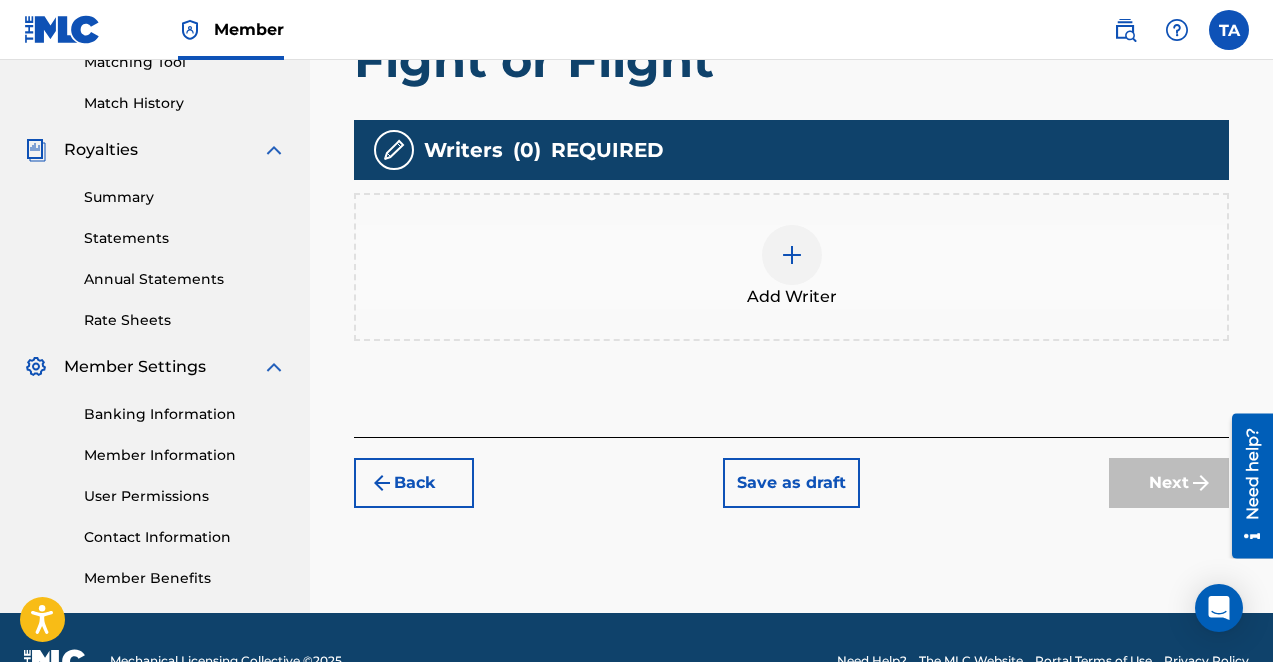 click at bounding box center (792, 255) 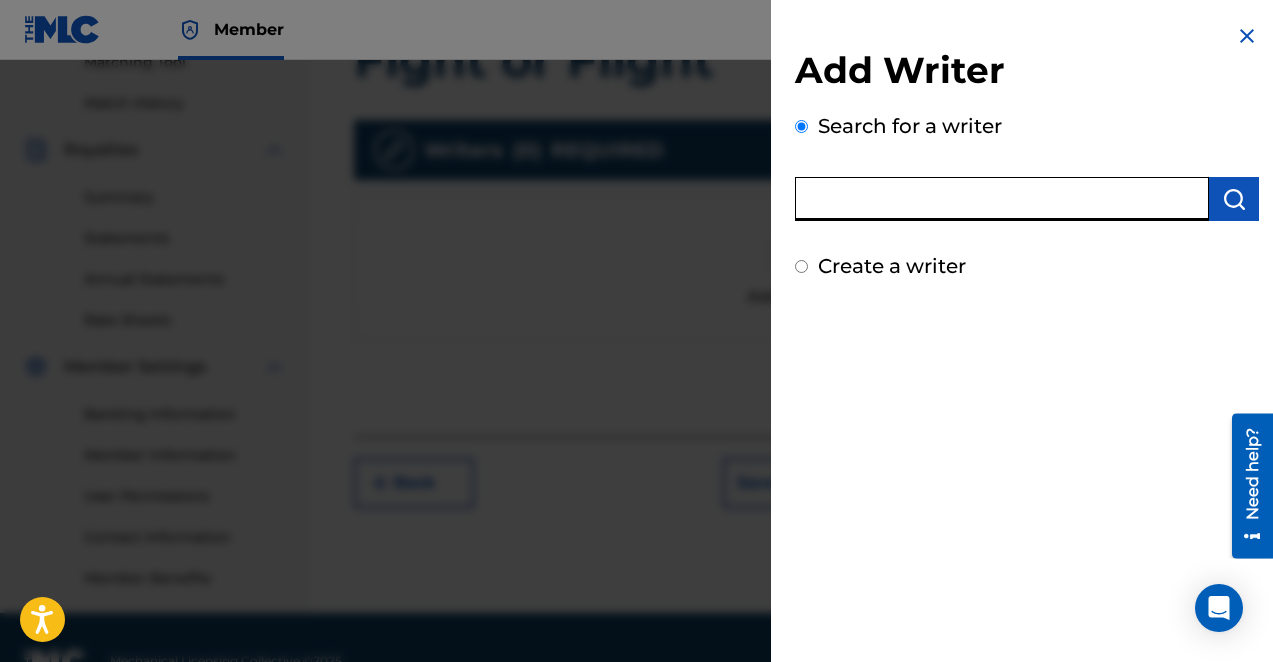 click at bounding box center [1002, 199] 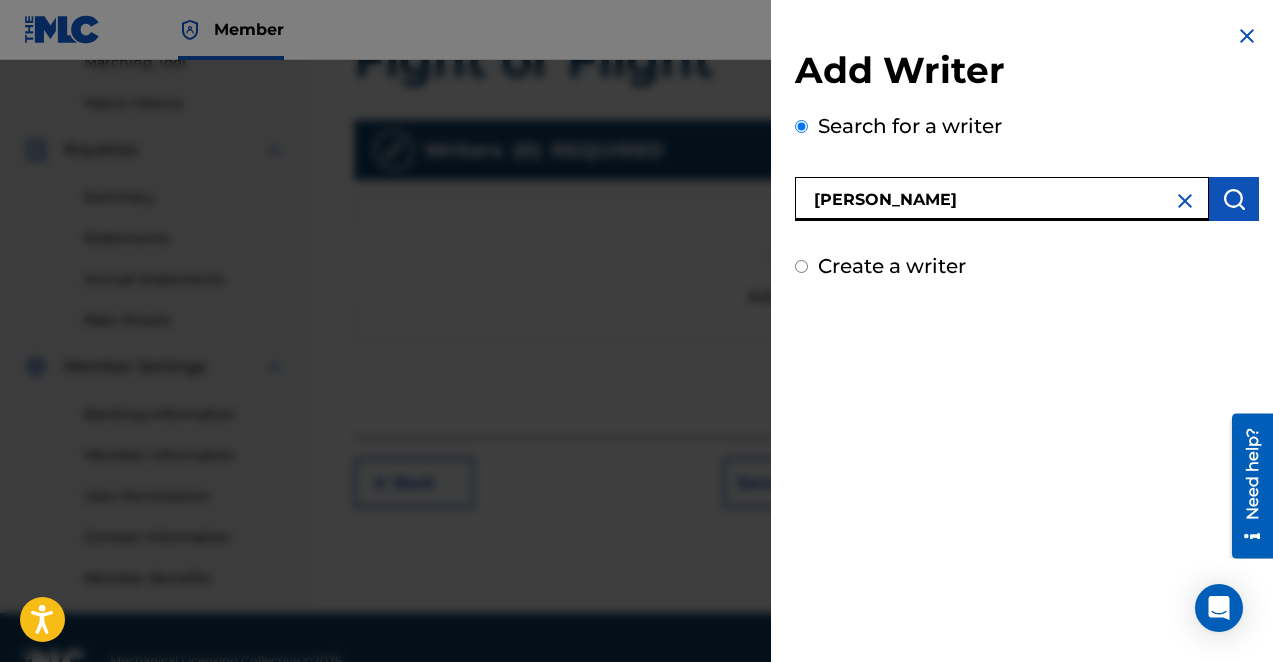 type on "[PERSON_NAME]" 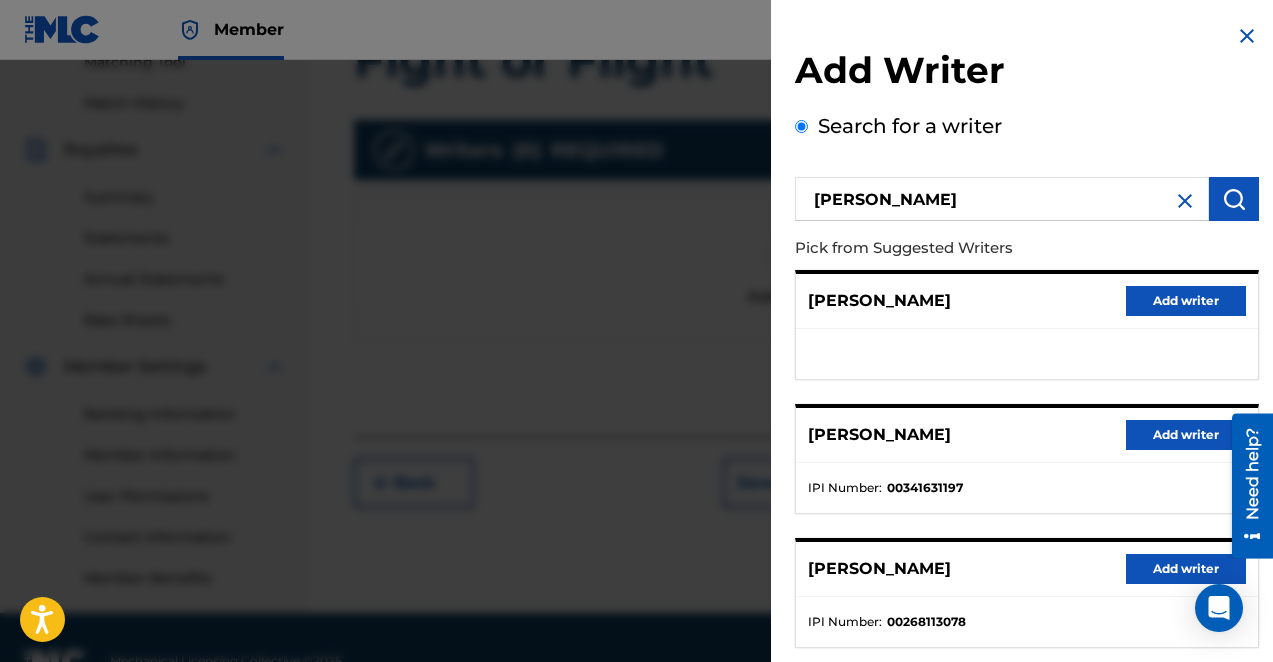 click on "Add writer" at bounding box center (1186, 435) 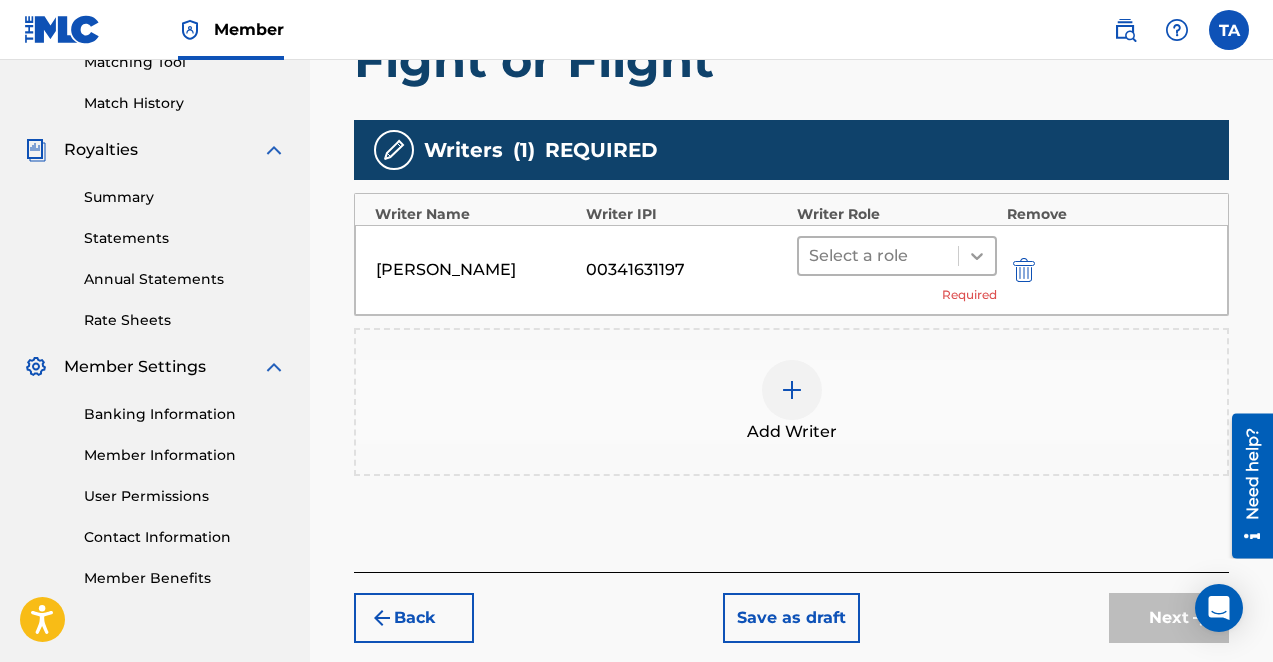 click 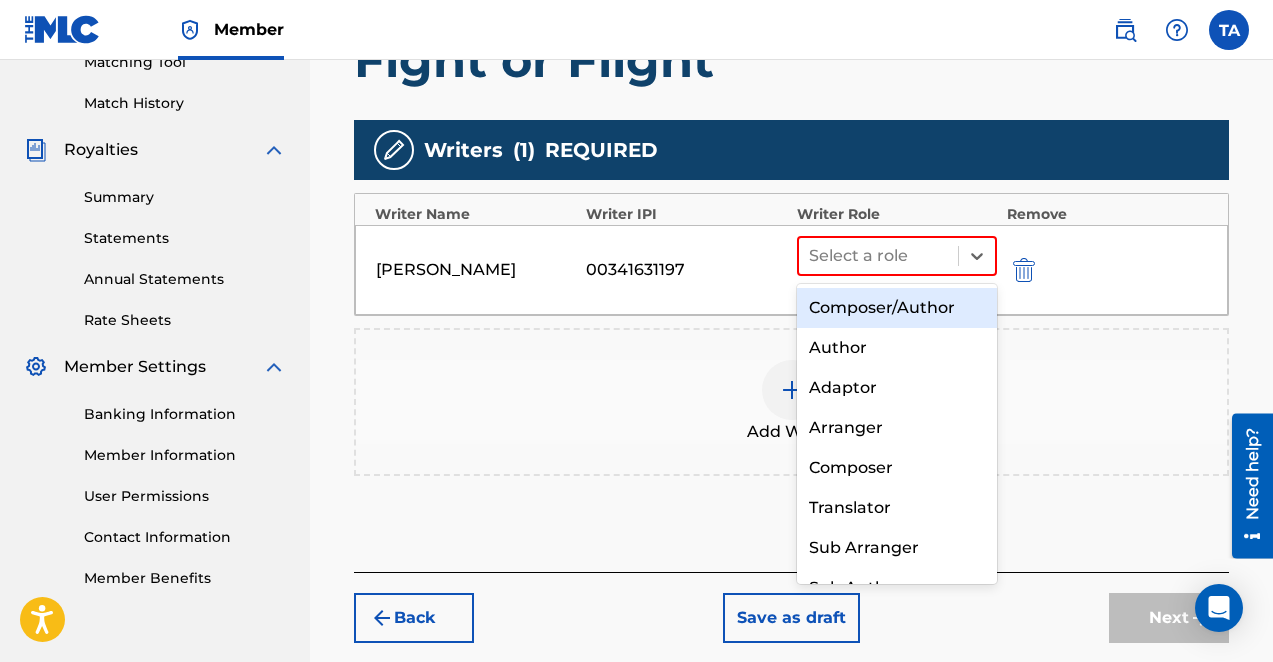 click on "Composer/Author" at bounding box center (897, 308) 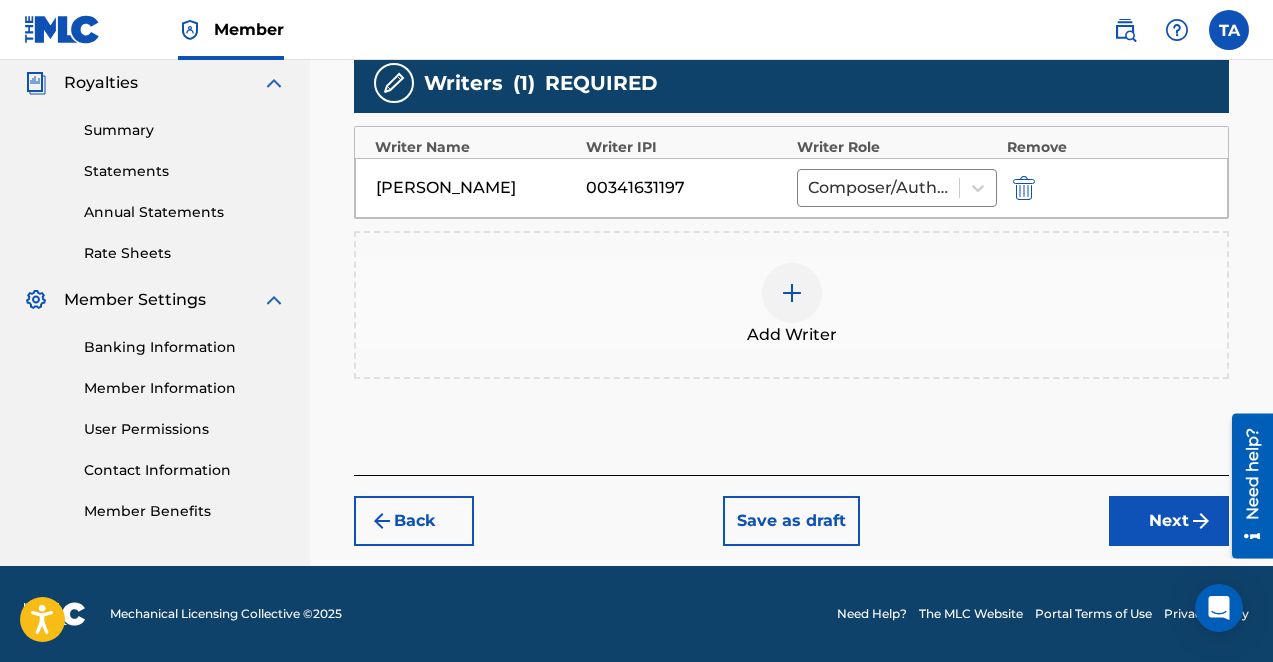 scroll, scrollTop: 596, scrollLeft: 0, axis: vertical 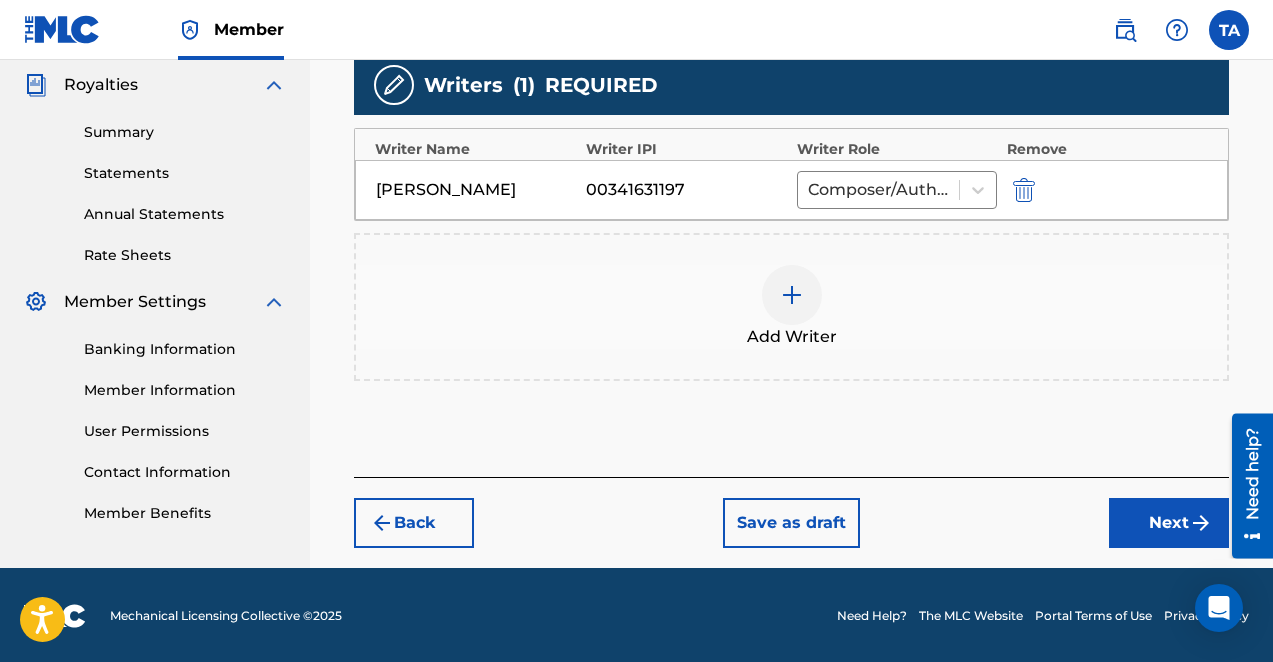 click on "Next" at bounding box center [1169, 523] 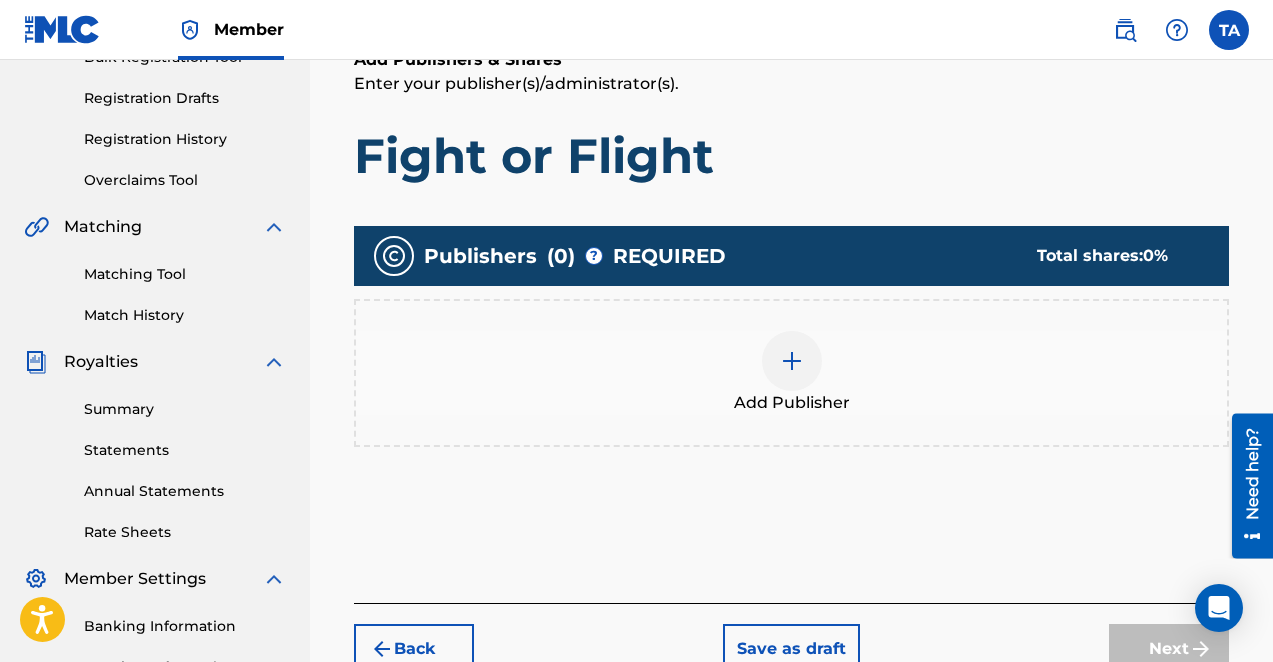 scroll, scrollTop: 332, scrollLeft: 0, axis: vertical 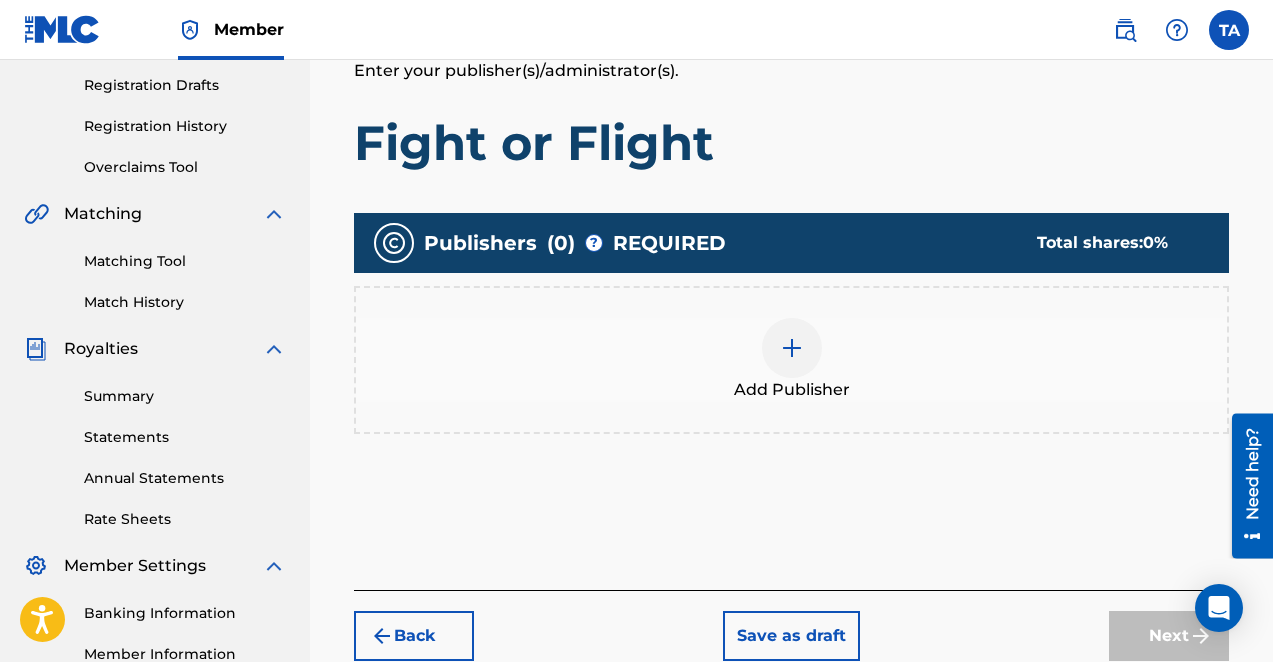 click at bounding box center (792, 348) 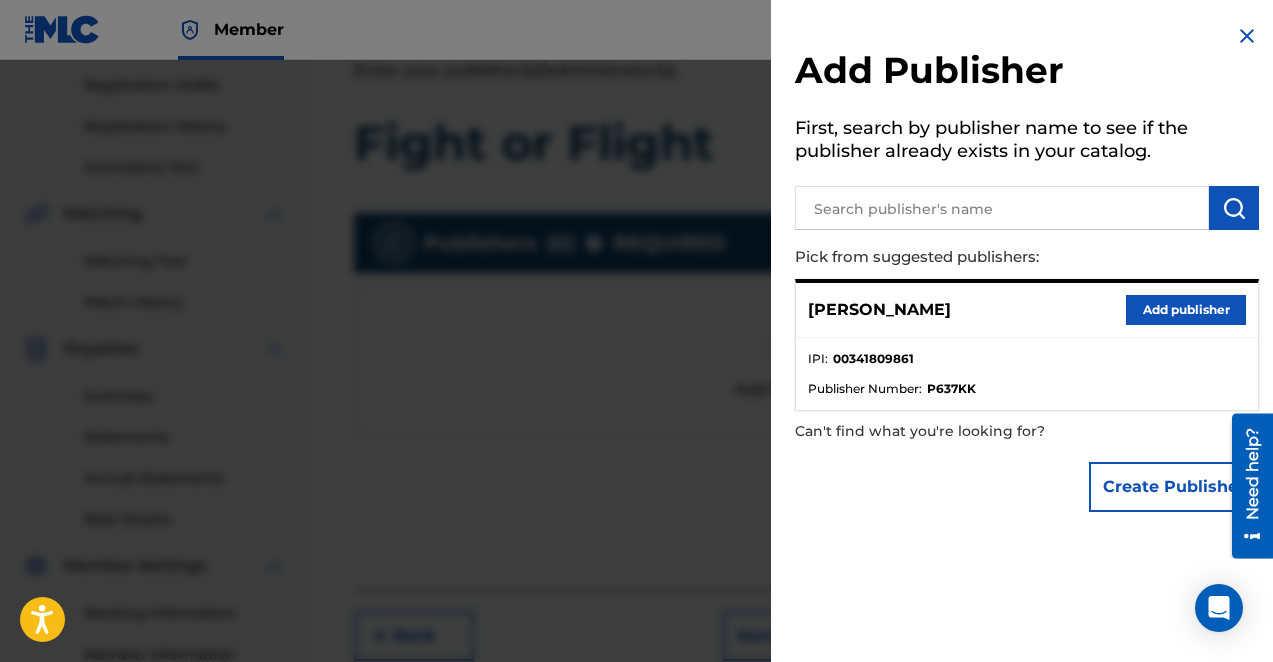 scroll, scrollTop: 0, scrollLeft: 0, axis: both 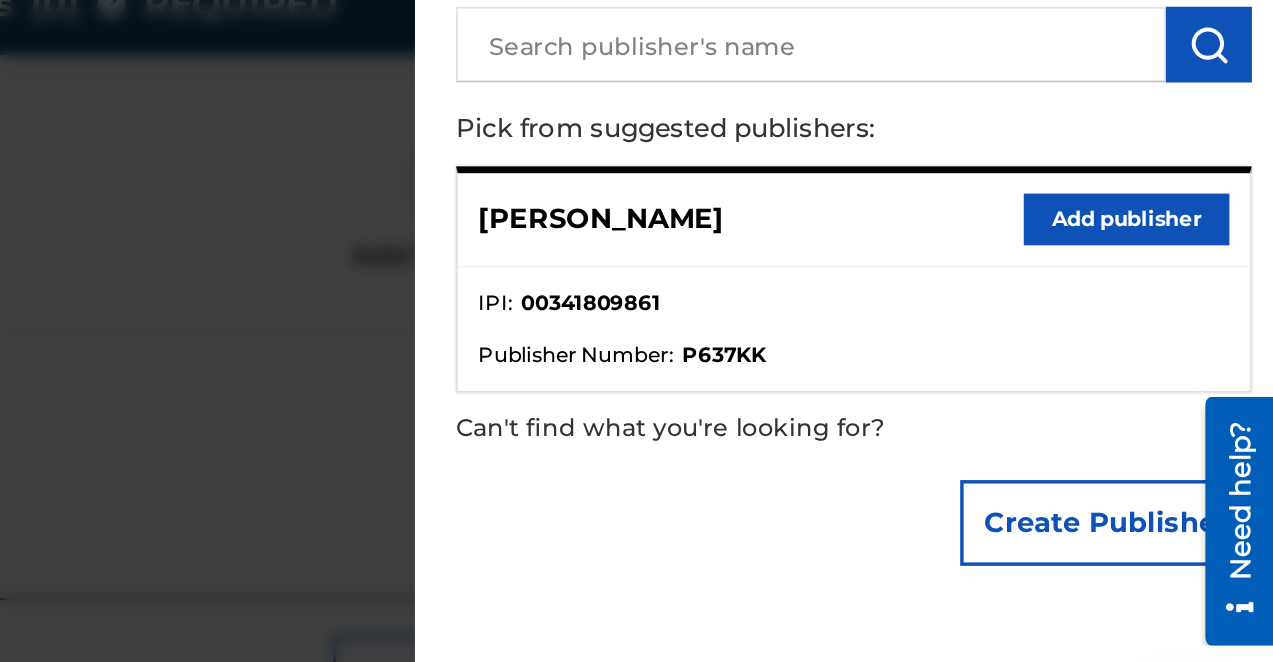 click on "Add publisher" at bounding box center [1186, 310] 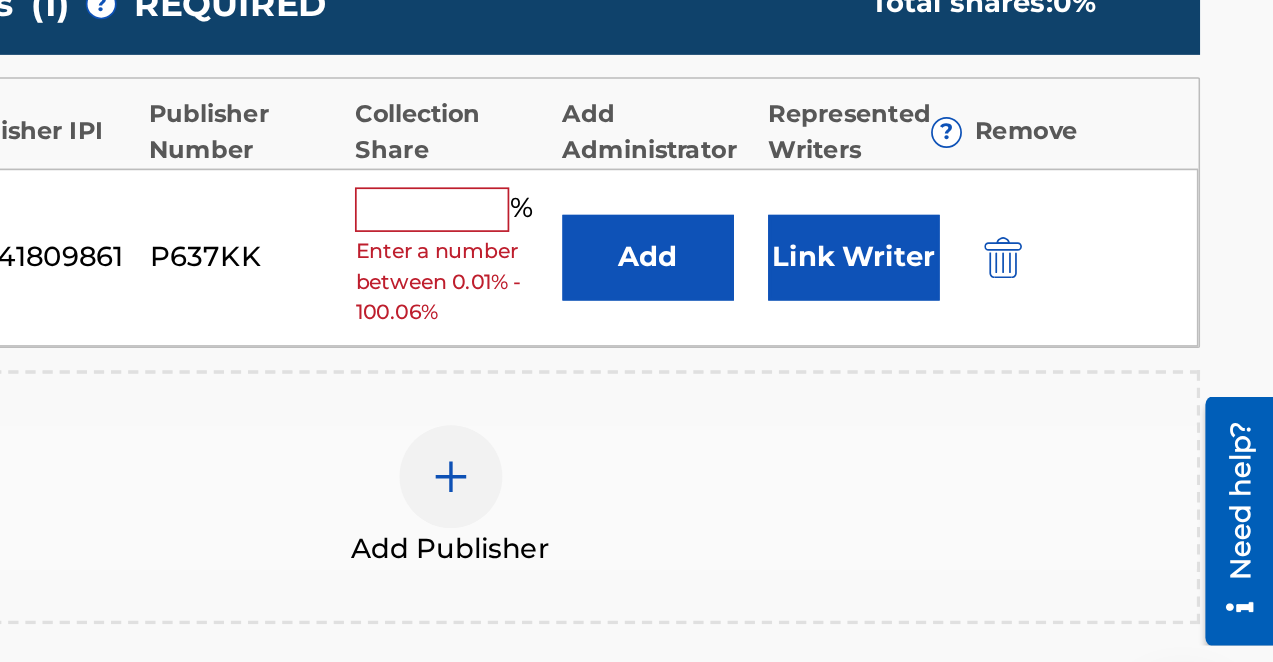 click at bounding box center (781, 304) 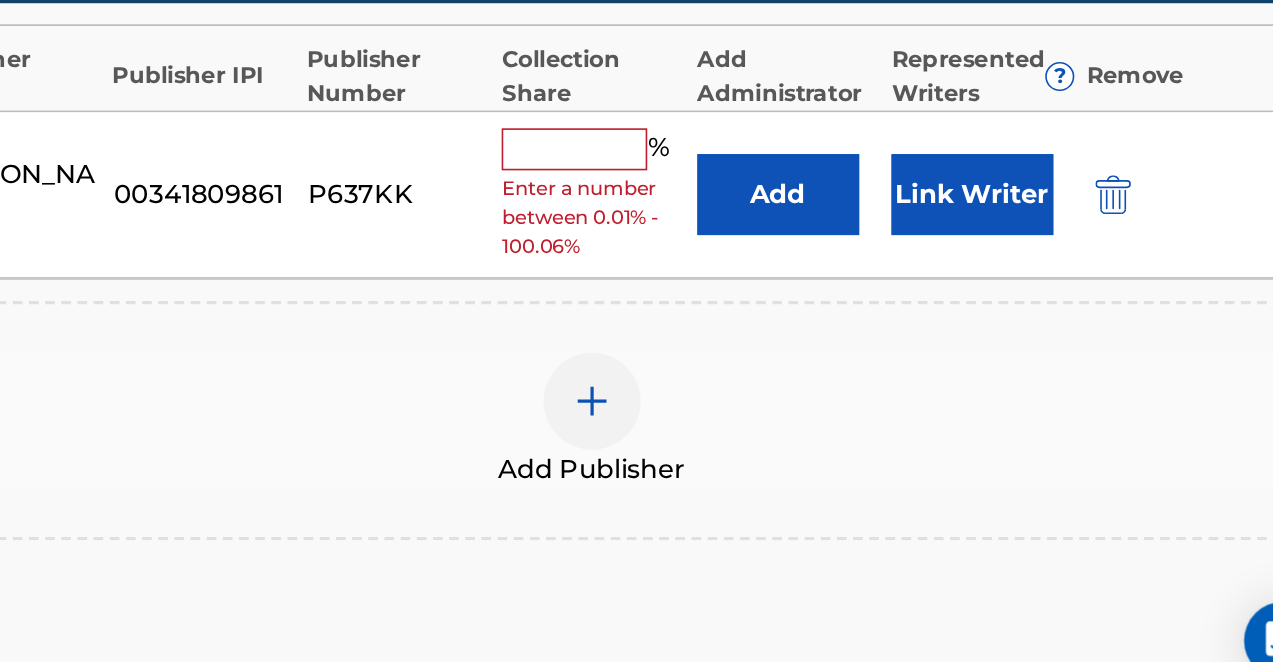 scroll, scrollTop: 212, scrollLeft: 426, axis: both 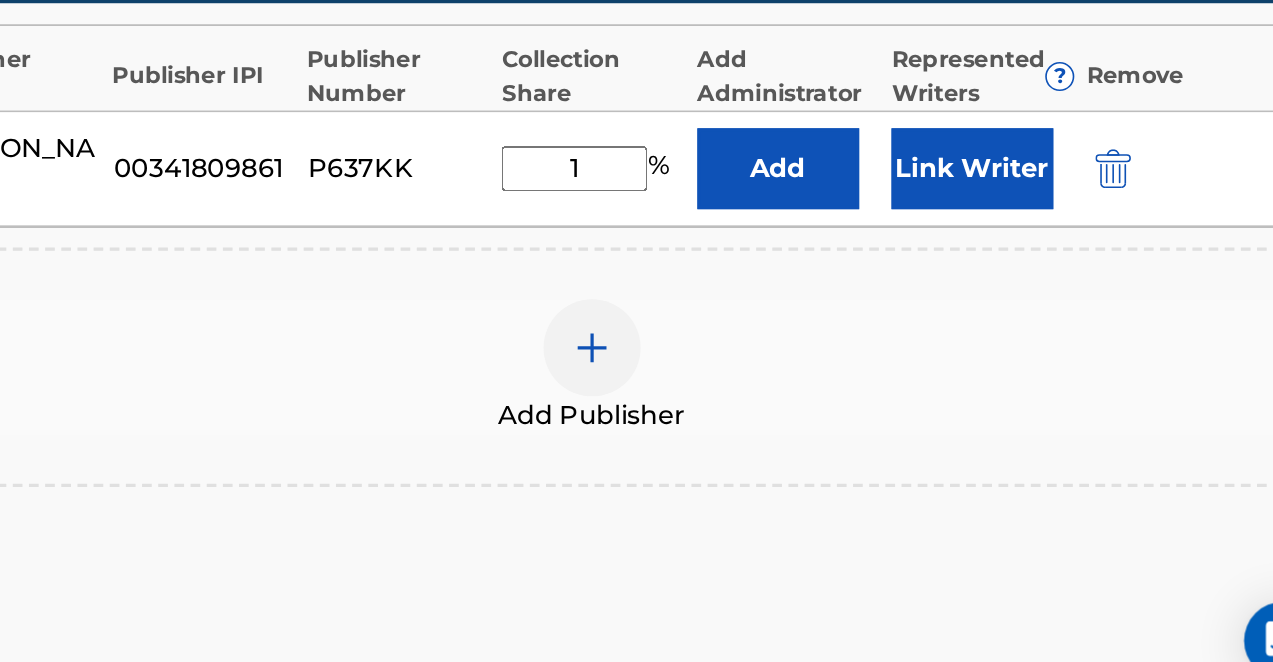 type on "1" 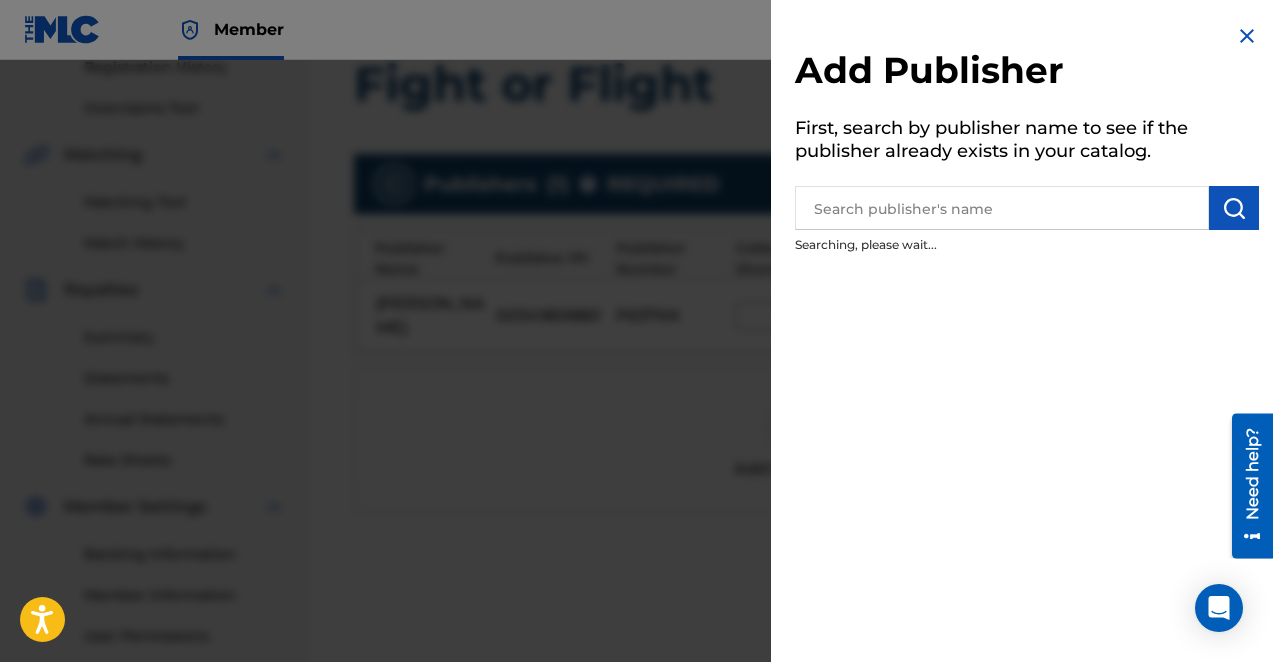 scroll, scrollTop: 0, scrollLeft: 0, axis: both 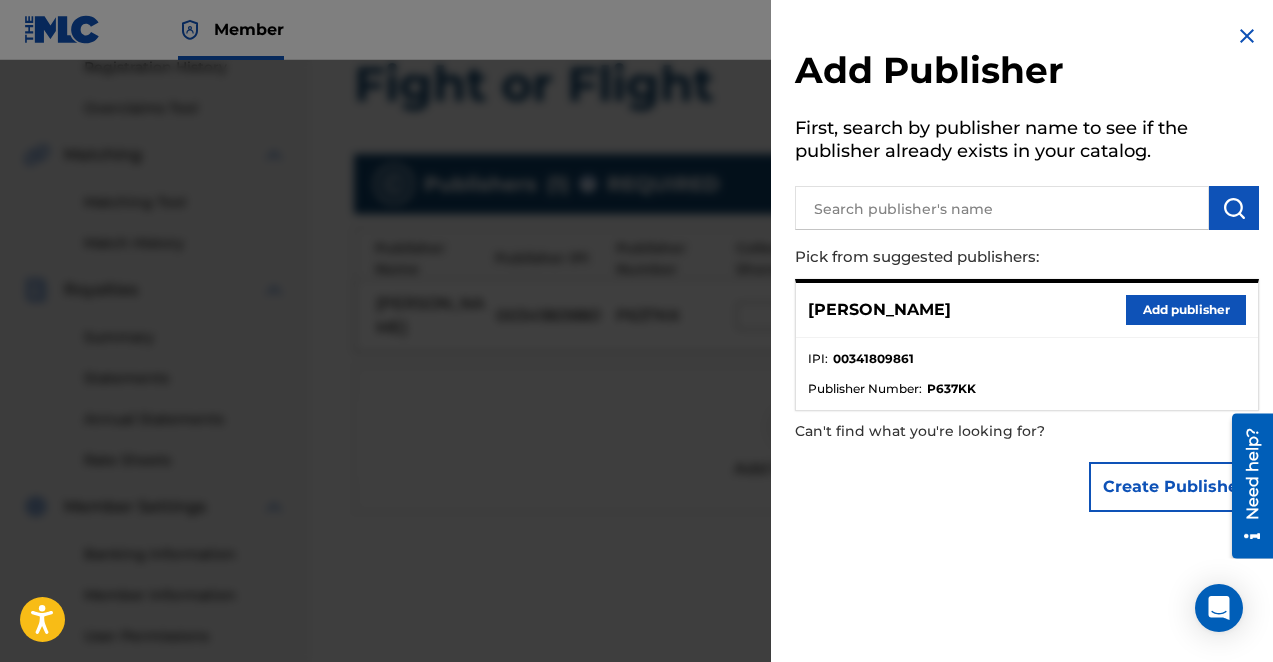 click on "Add publisher" at bounding box center (1186, 310) 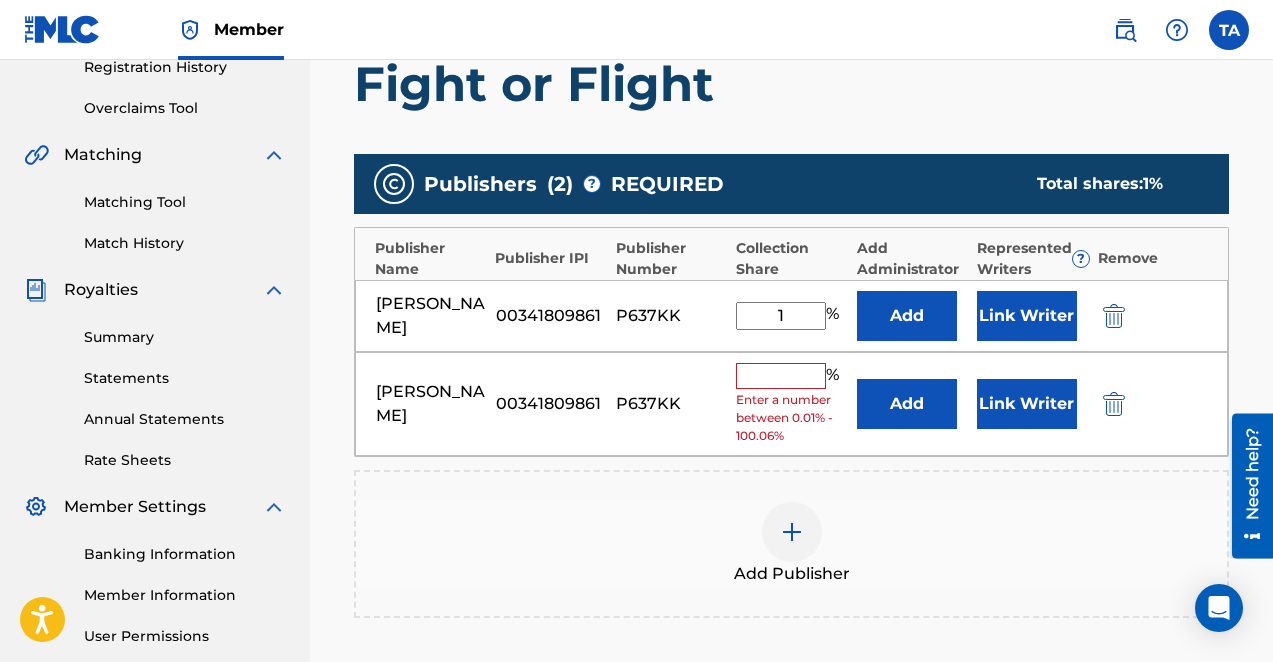 click at bounding box center [1114, 404] 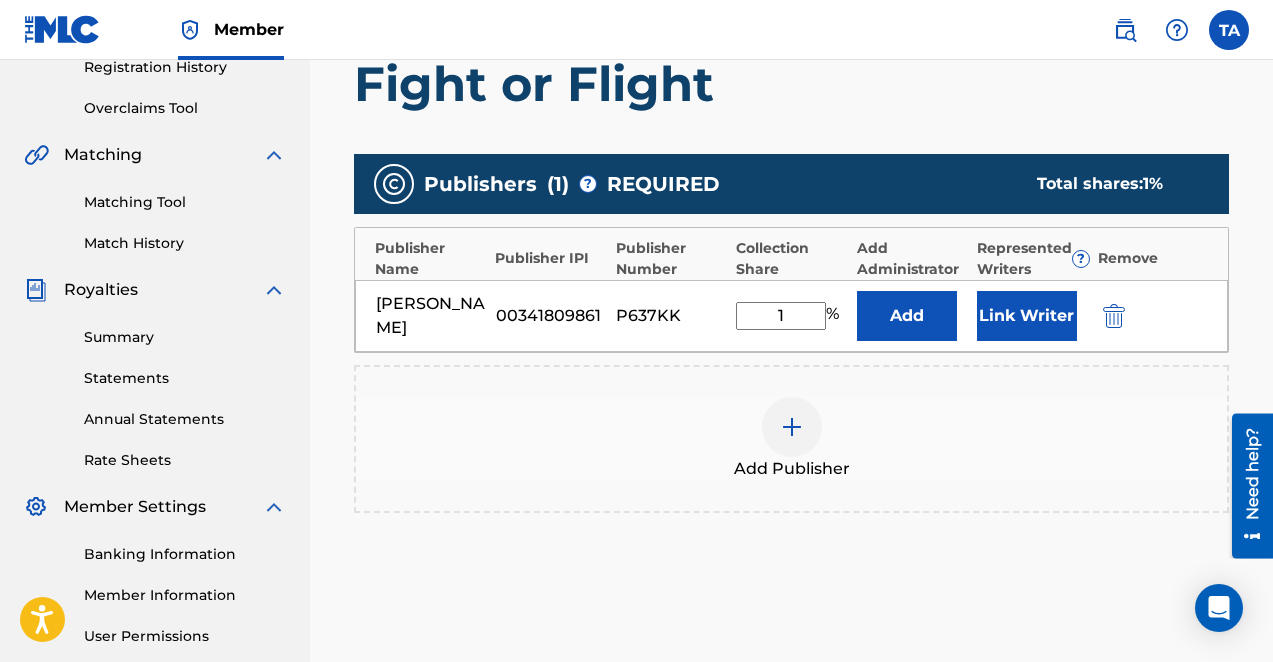 click on "1" at bounding box center [781, 316] 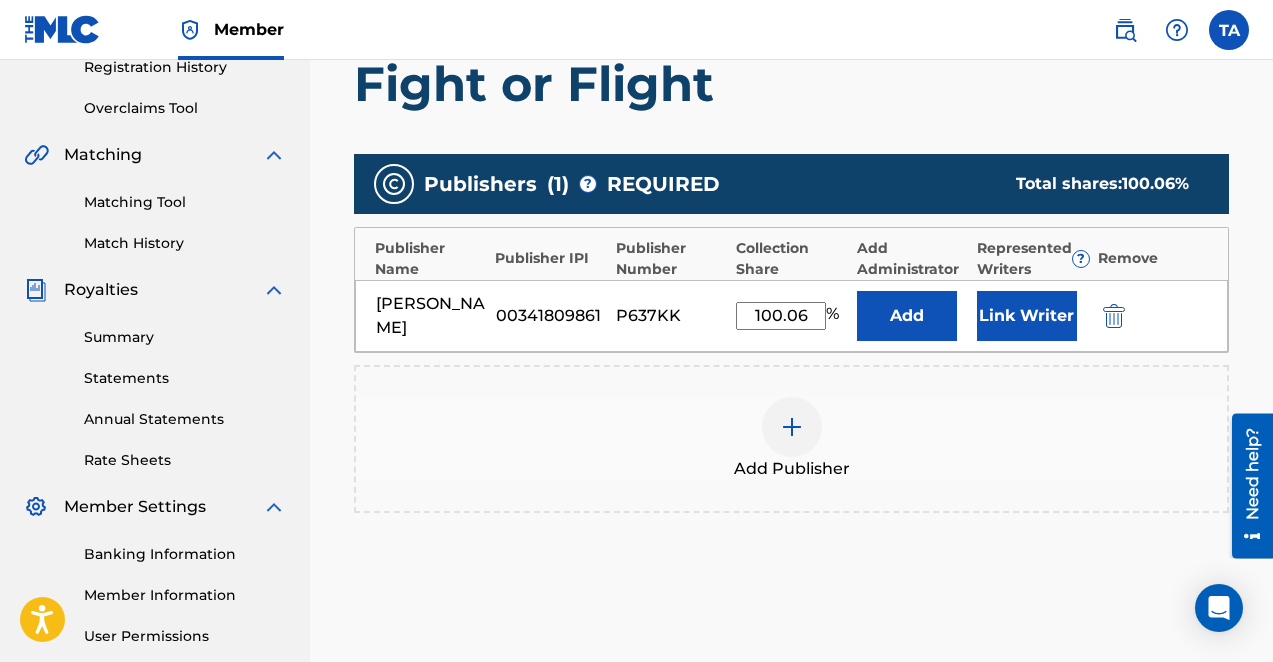 type on "100.06" 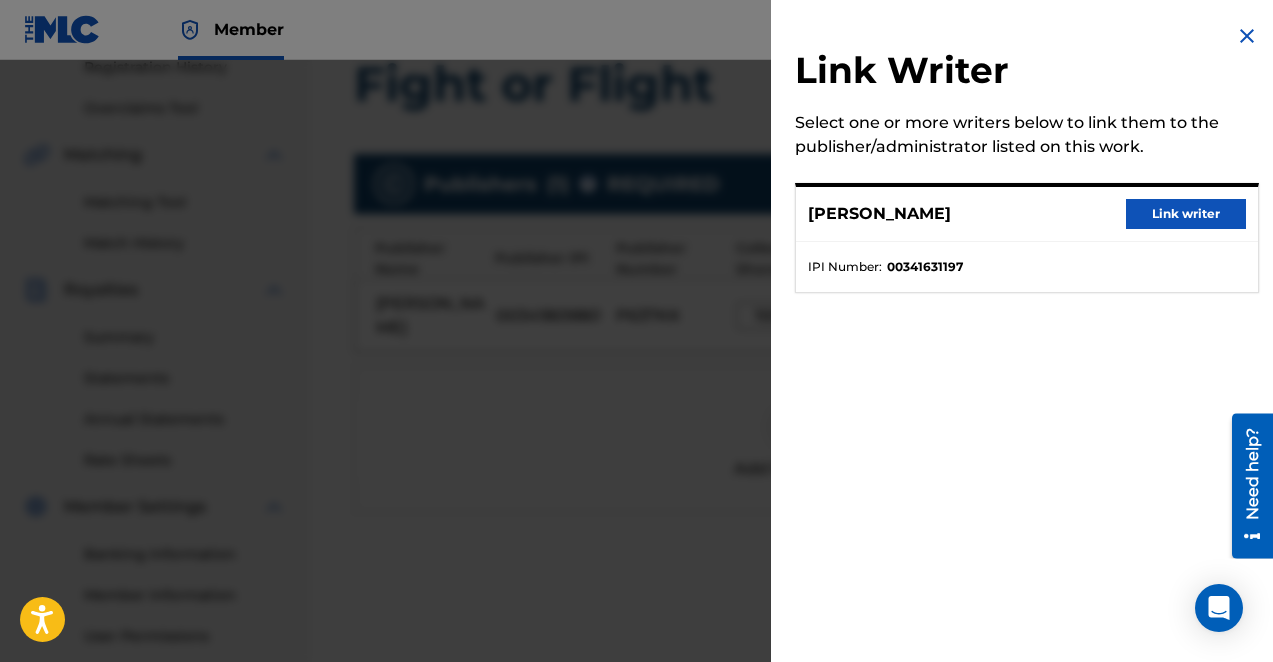 click on "Link writer" at bounding box center [1186, 214] 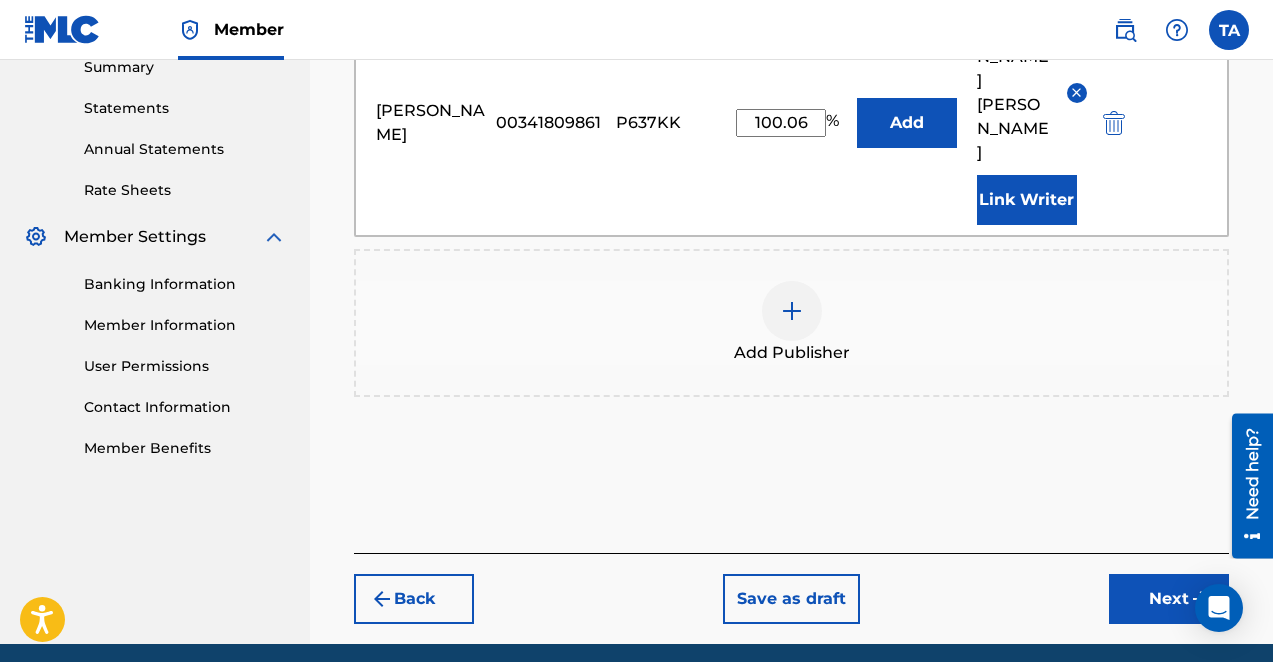 scroll, scrollTop: 659, scrollLeft: 0, axis: vertical 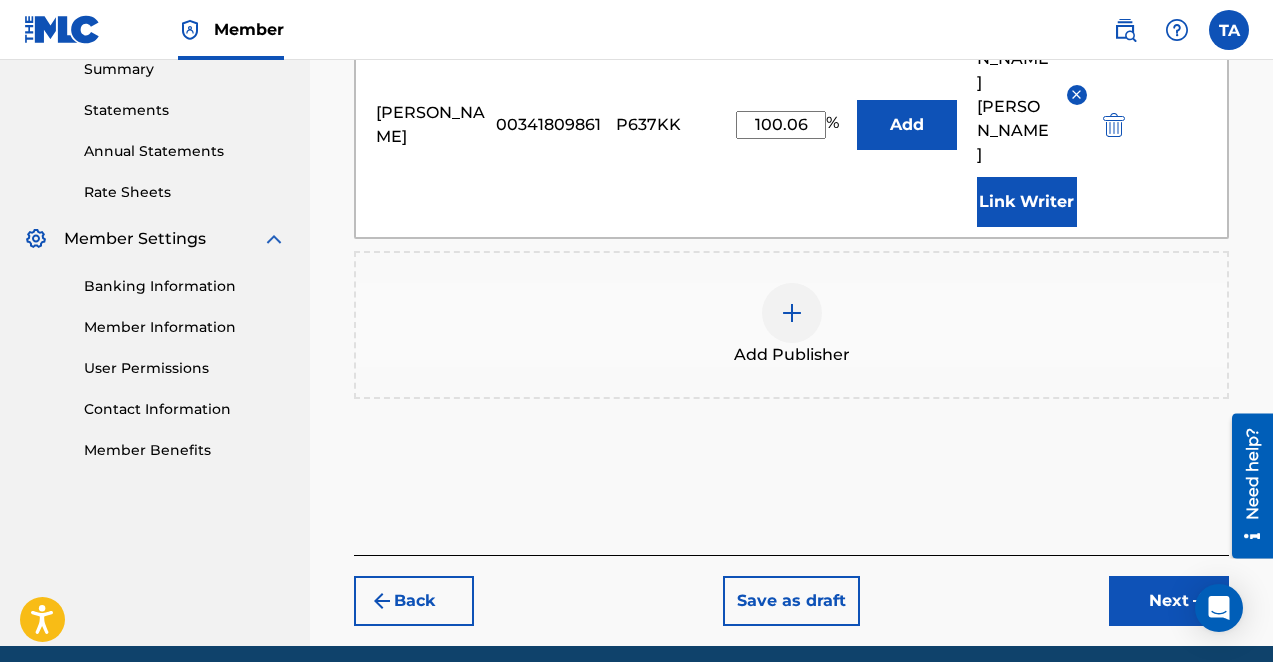 click on "Next" at bounding box center [1169, 601] 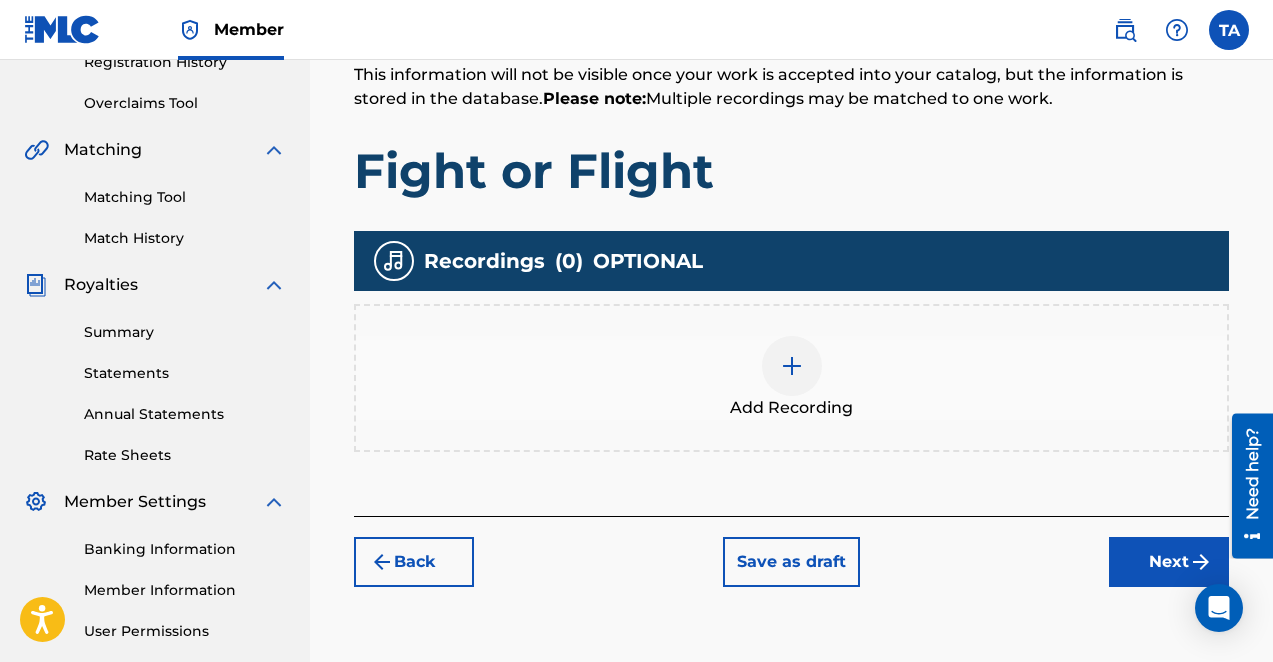 scroll, scrollTop: 414, scrollLeft: 0, axis: vertical 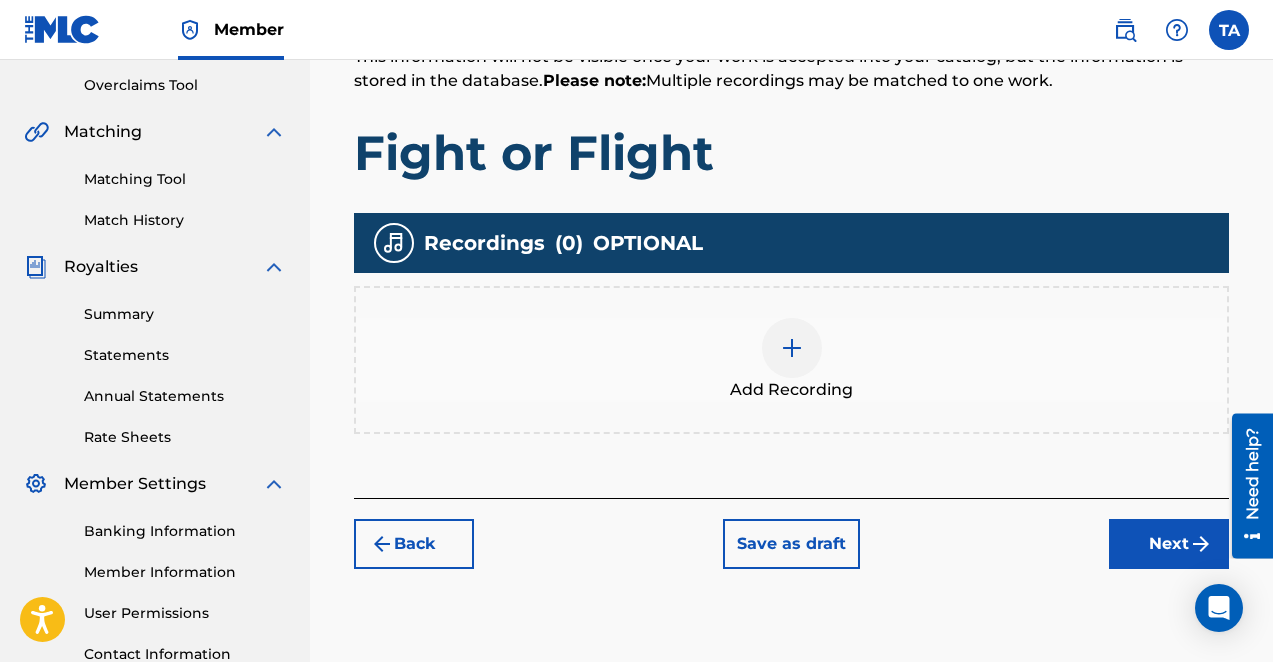 click at bounding box center (792, 348) 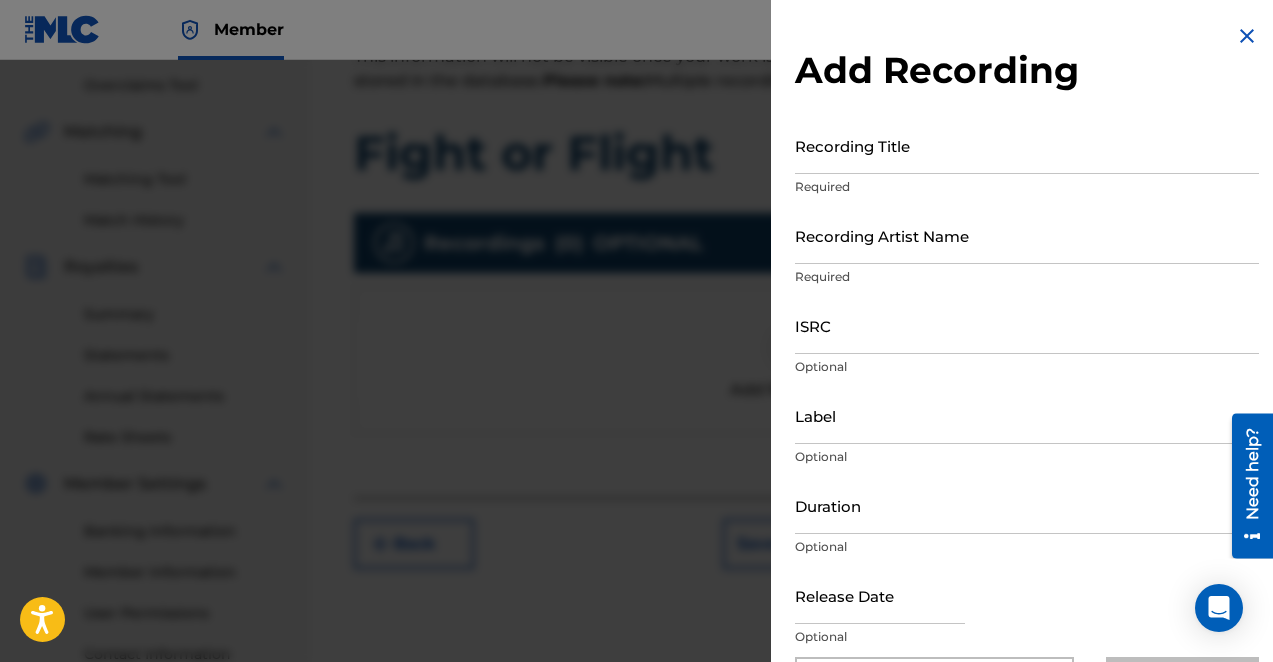 click on "Recording Title" at bounding box center (1027, 145) 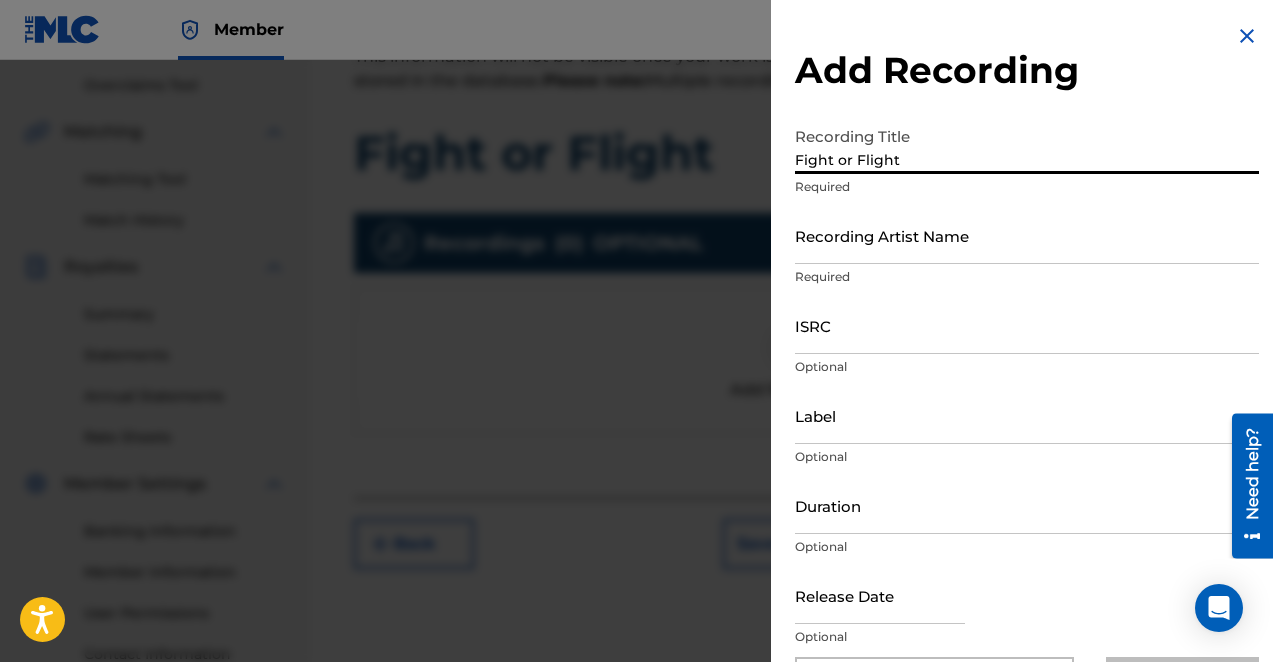 type on "Fight or Flight" 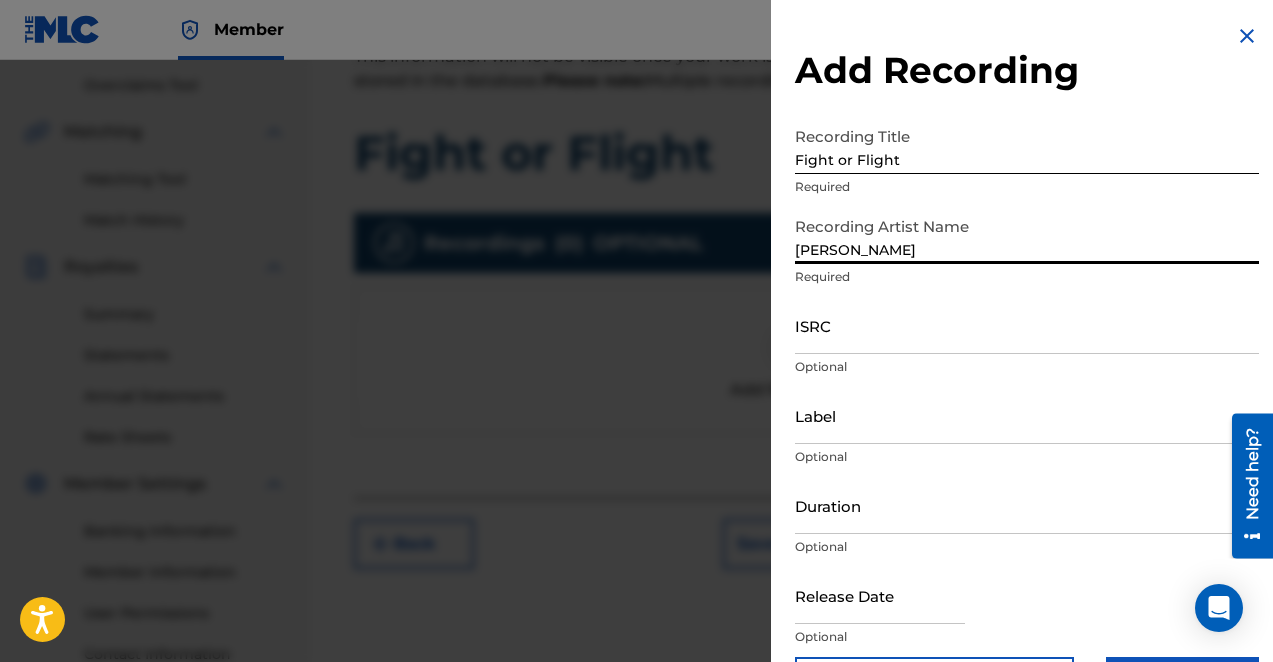 type on "[PERSON_NAME]" 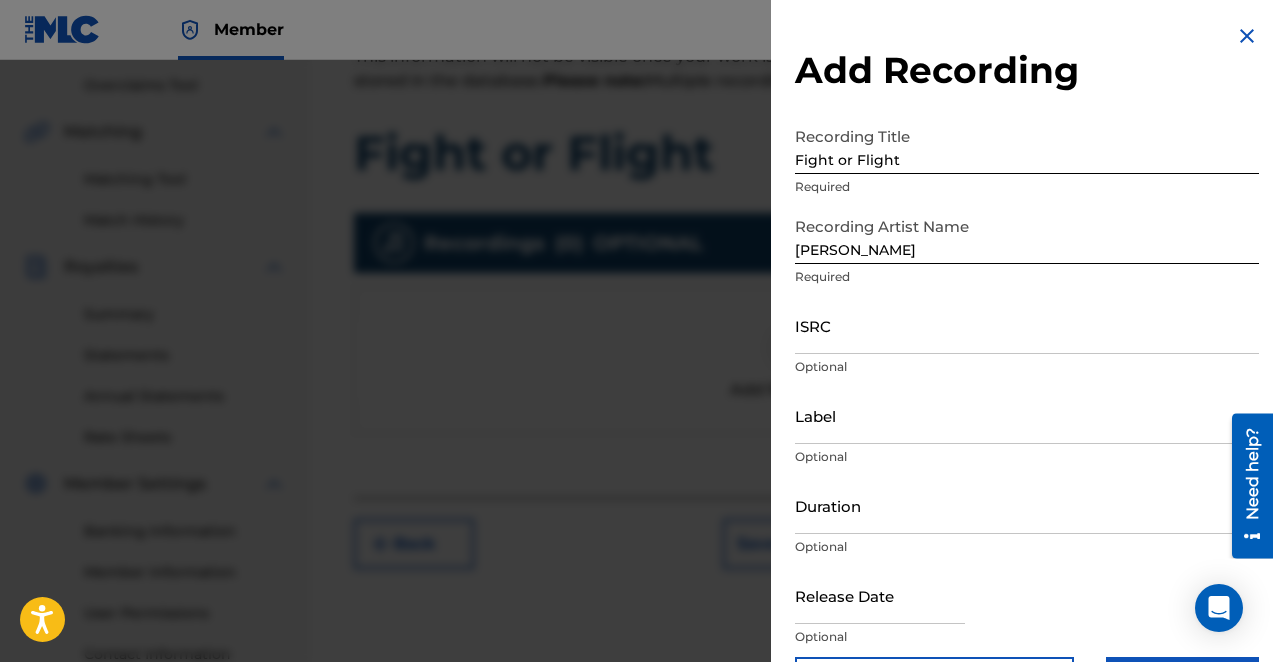 click on "ISRC" at bounding box center (1027, 325) 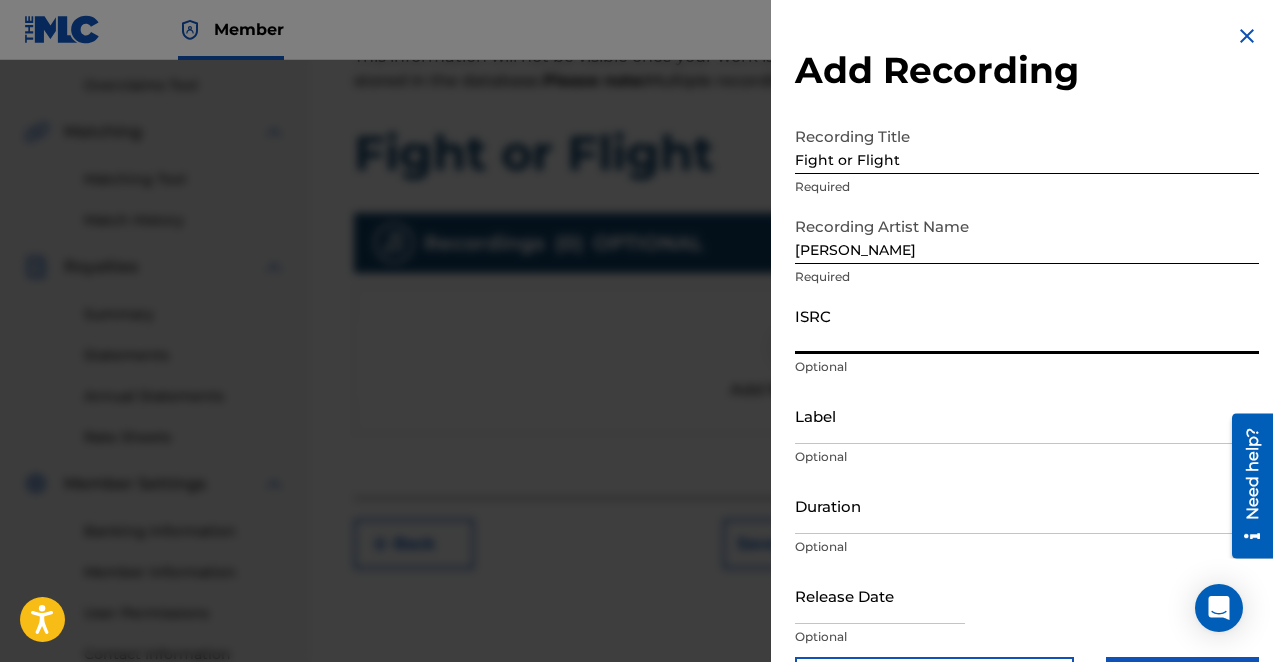 paste on "USCGH2525108" 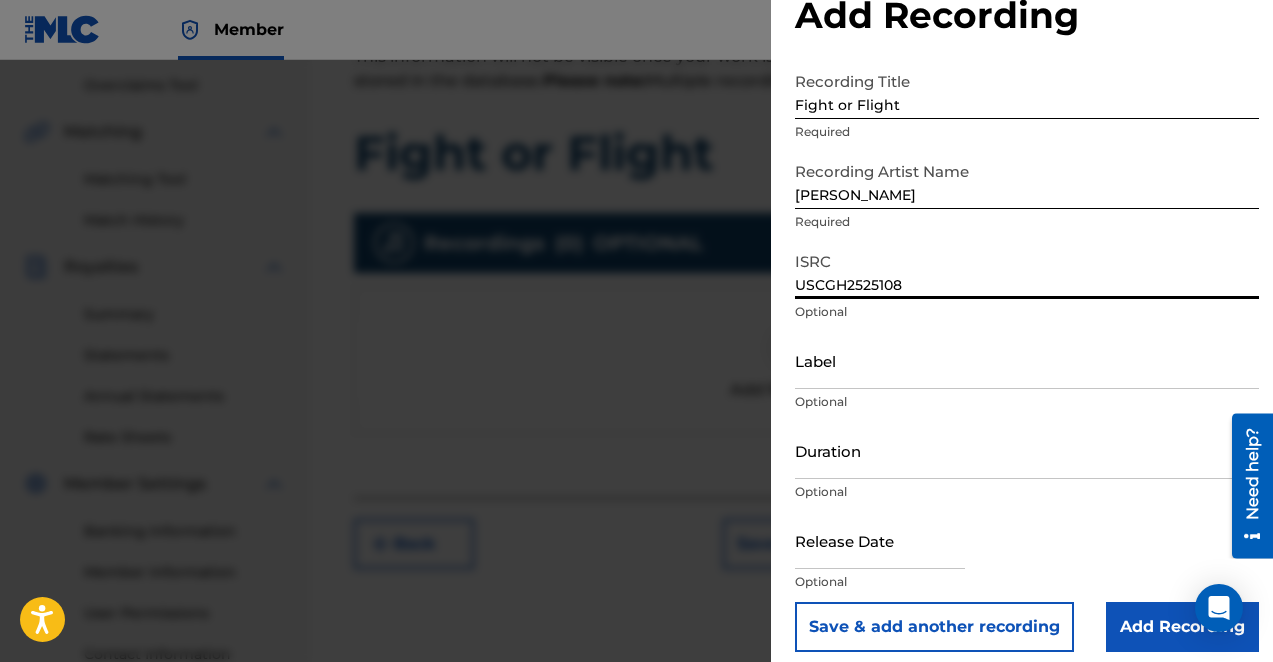 scroll, scrollTop: 59, scrollLeft: 0, axis: vertical 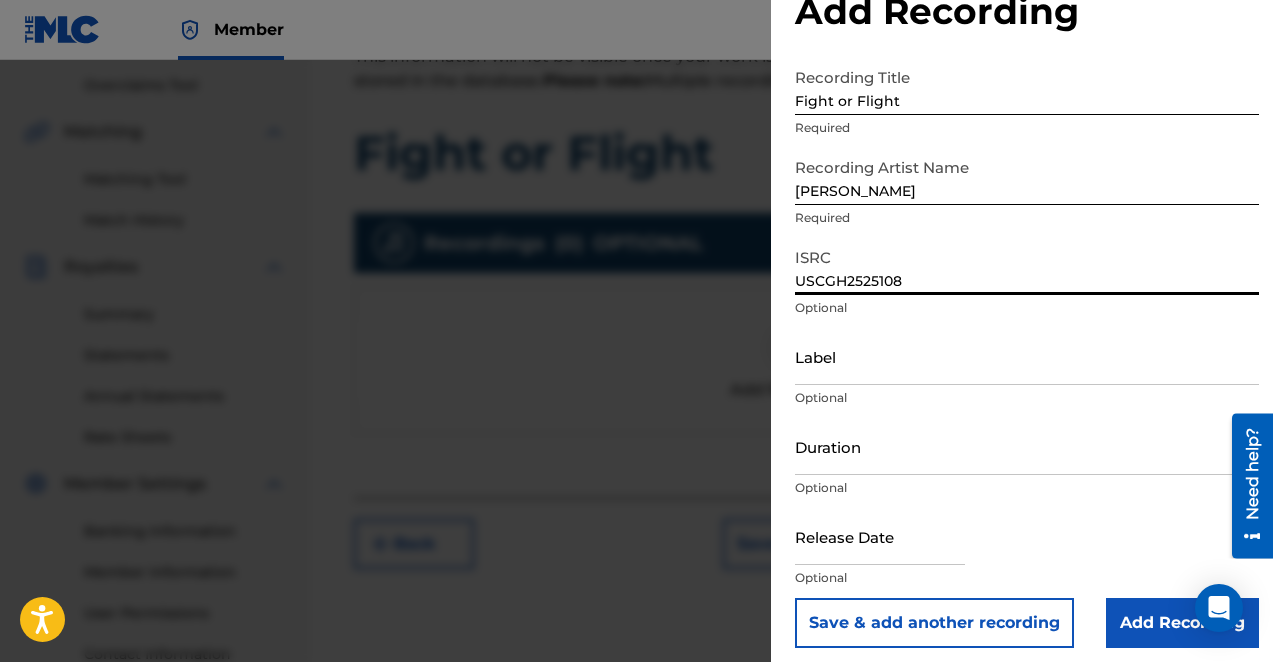 type on "USCGH2525108" 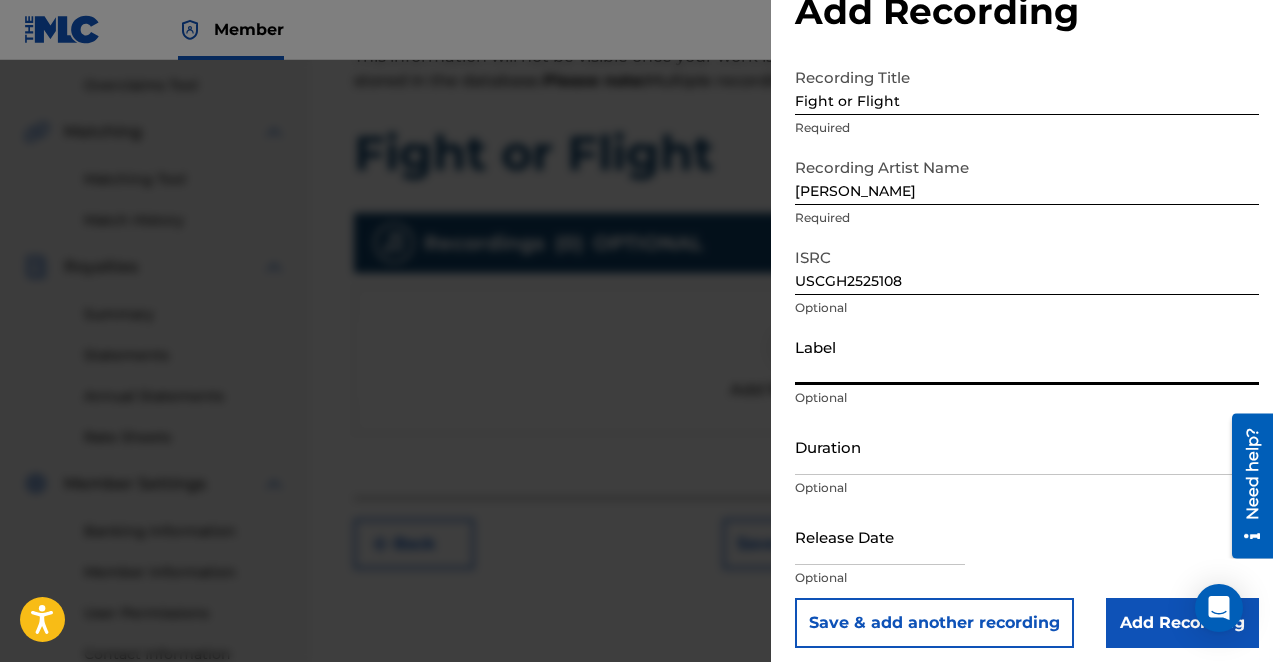 click on "Label" at bounding box center [1027, 356] 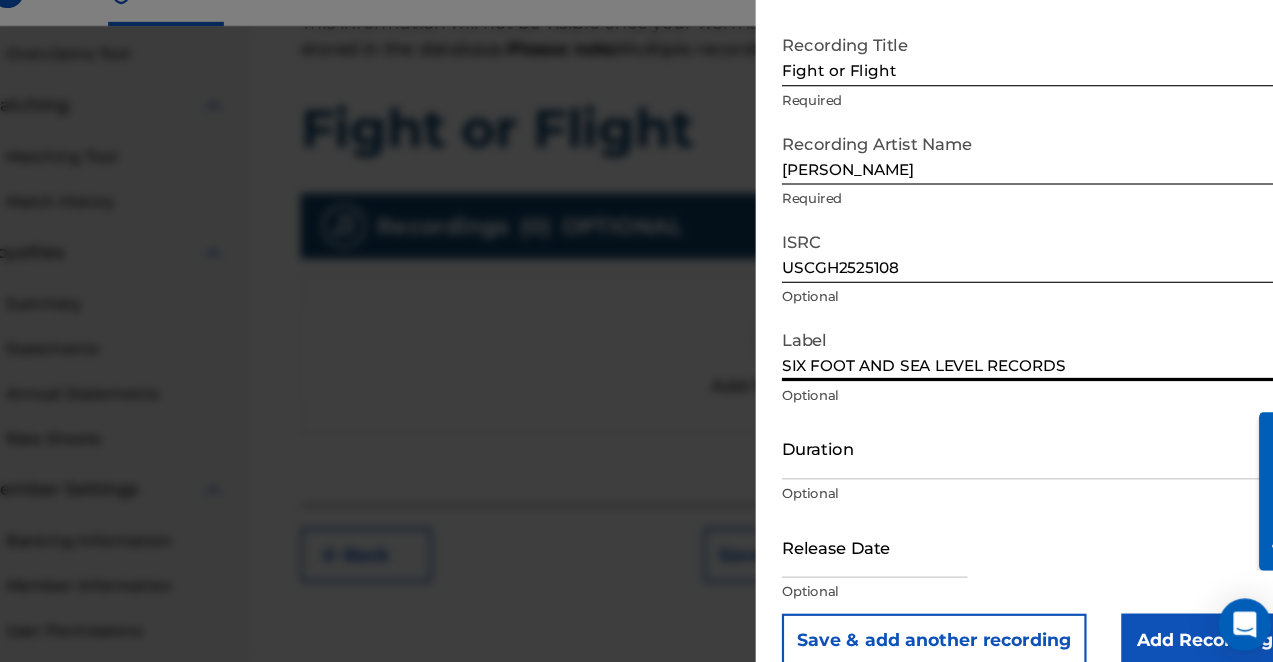 scroll, scrollTop: 0, scrollLeft: 0, axis: both 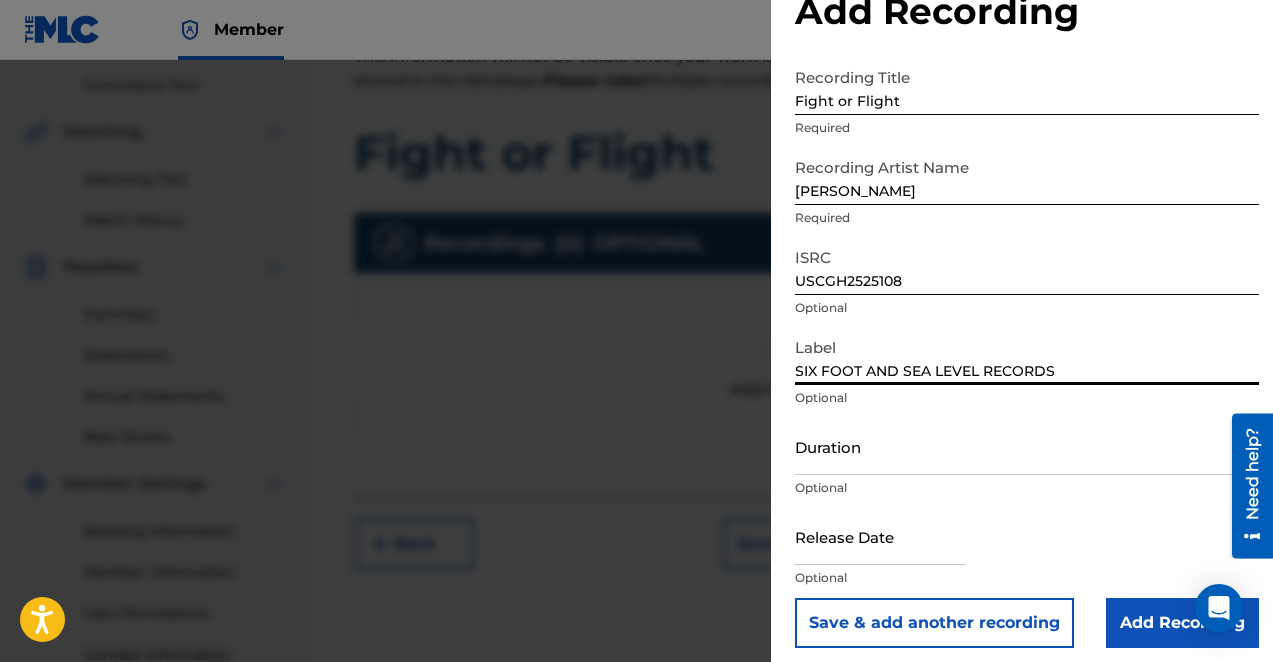 type on "SIX FOOT AND SEA LEVEL RECORDS" 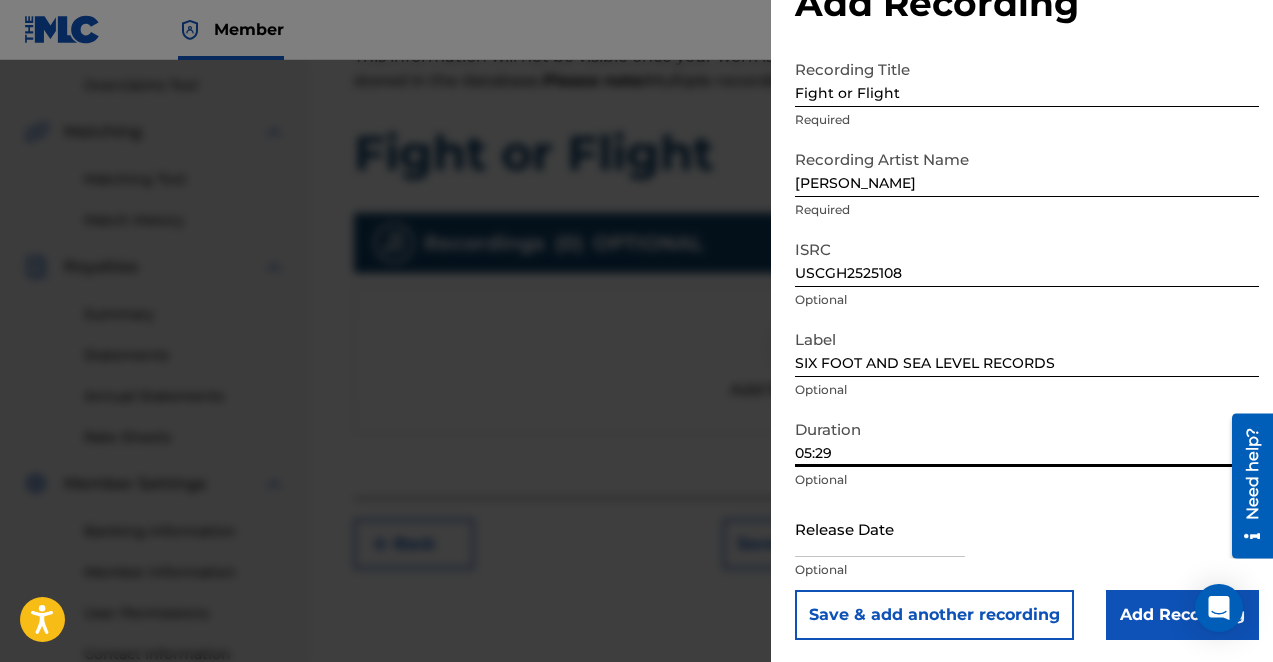 scroll, scrollTop: 69, scrollLeft: 0, axis: vertical 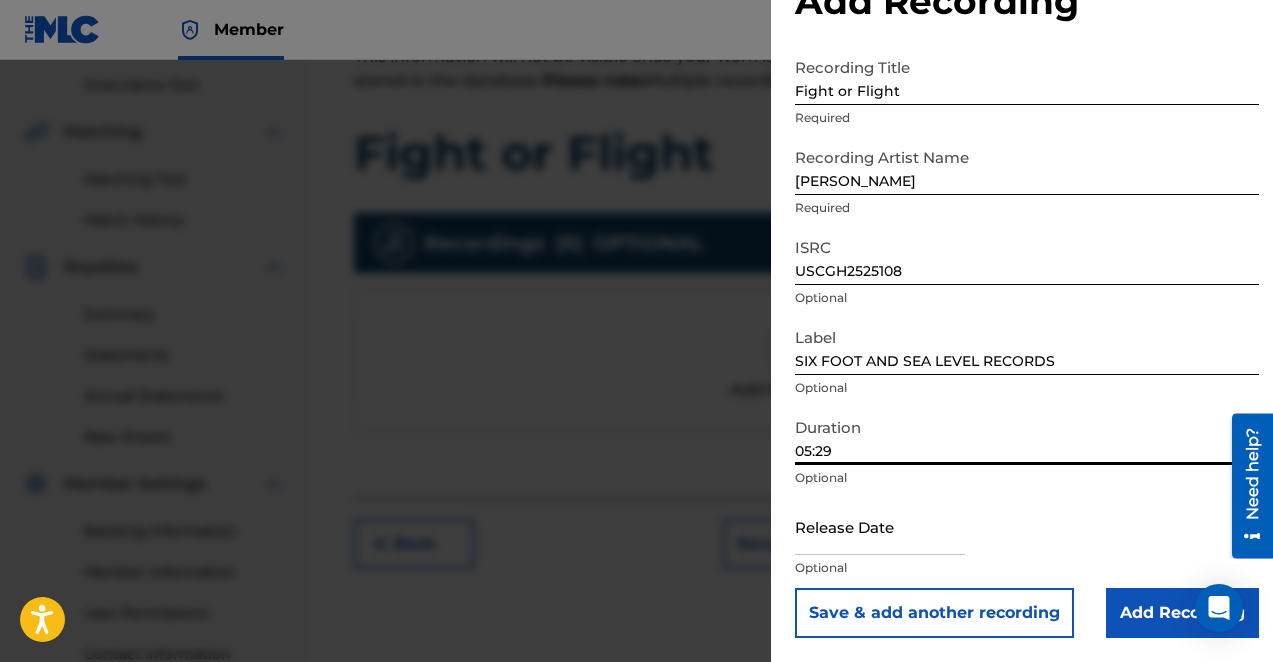type on "05:29" 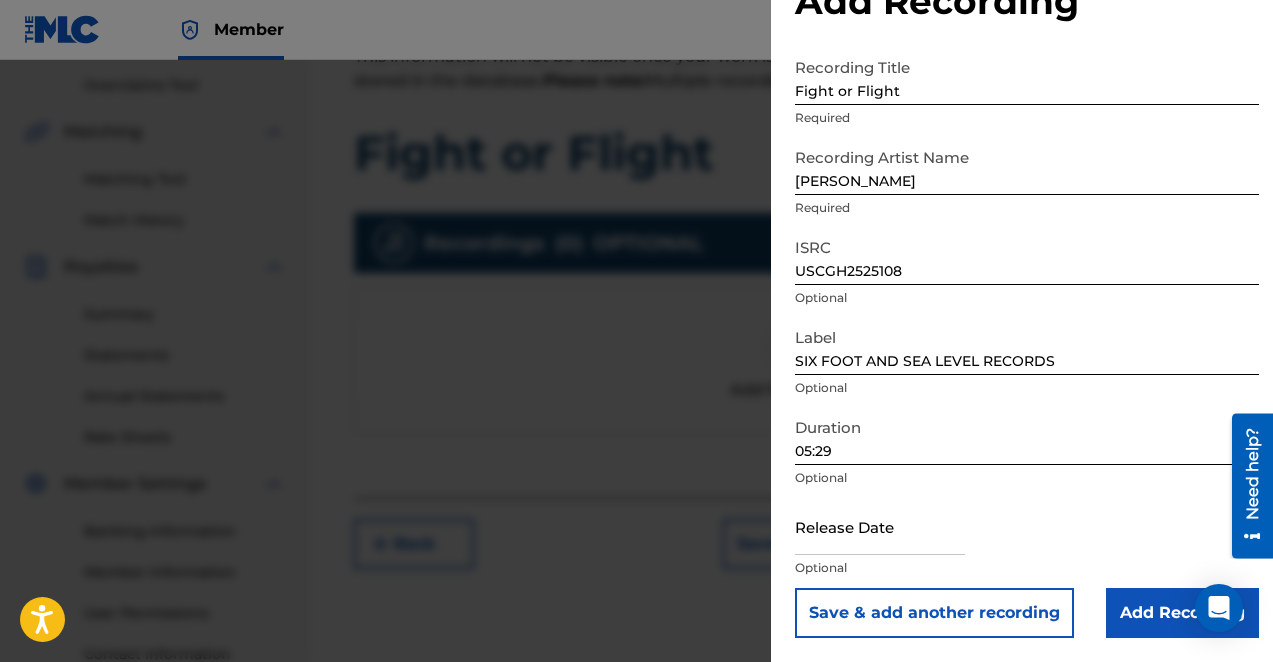 click at bounding box center (880, 526) 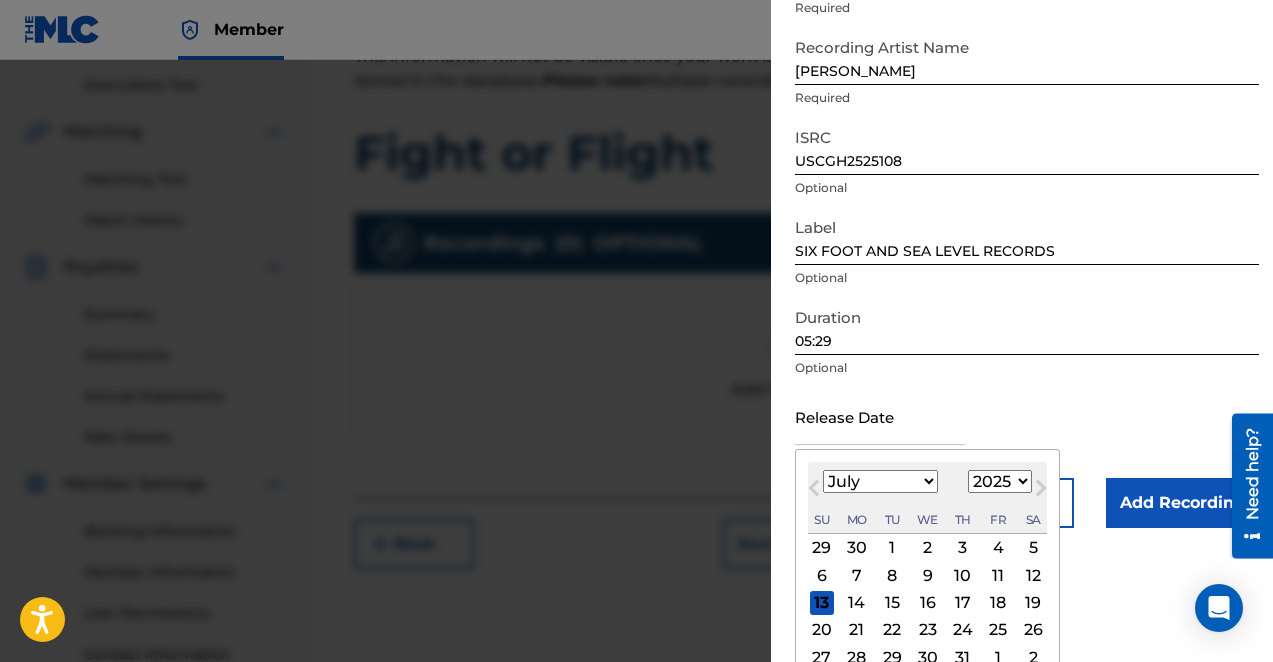scroll, scrollTop: 228, scrollLeft: 0, axis: vertical 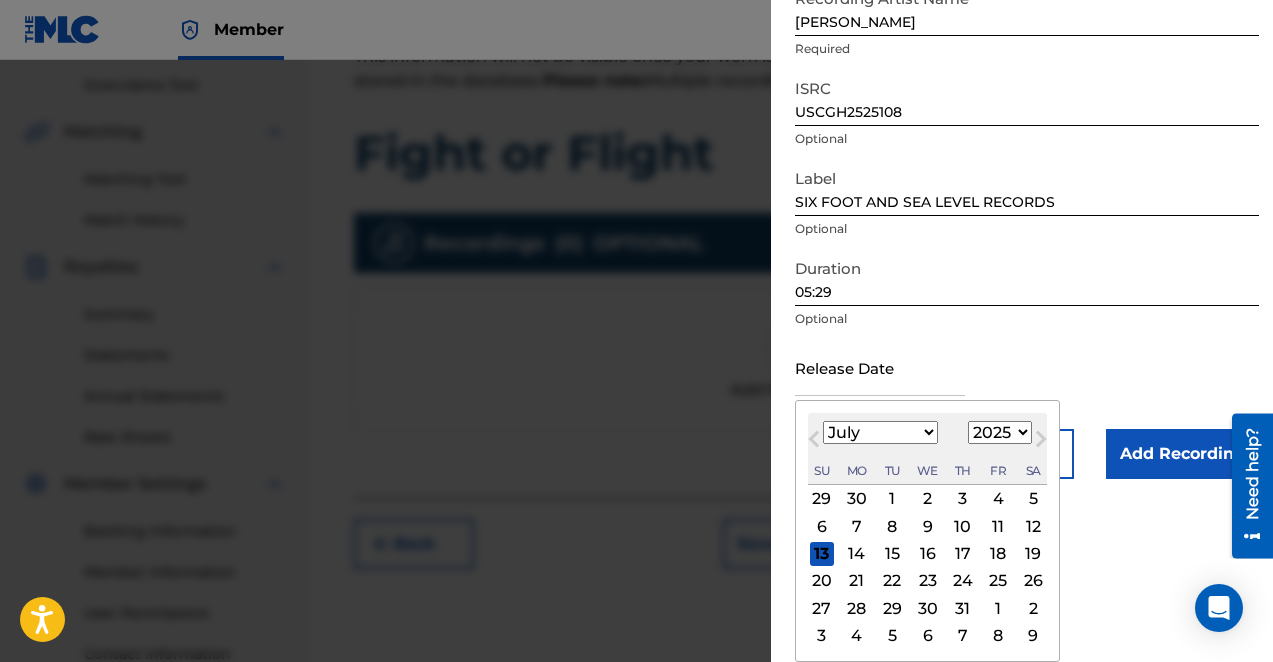 click on "January February March April May June July August September October November December" at bounding box center (880, 432) 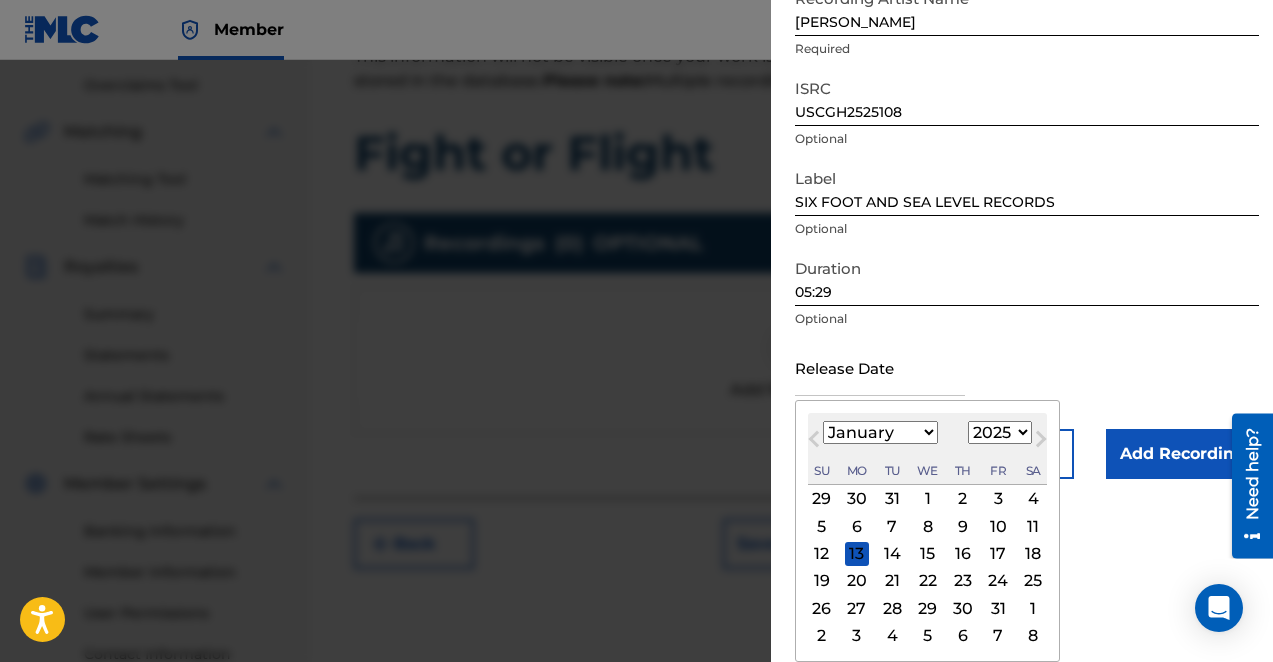 click on "1" at bounding box center (928, 499) 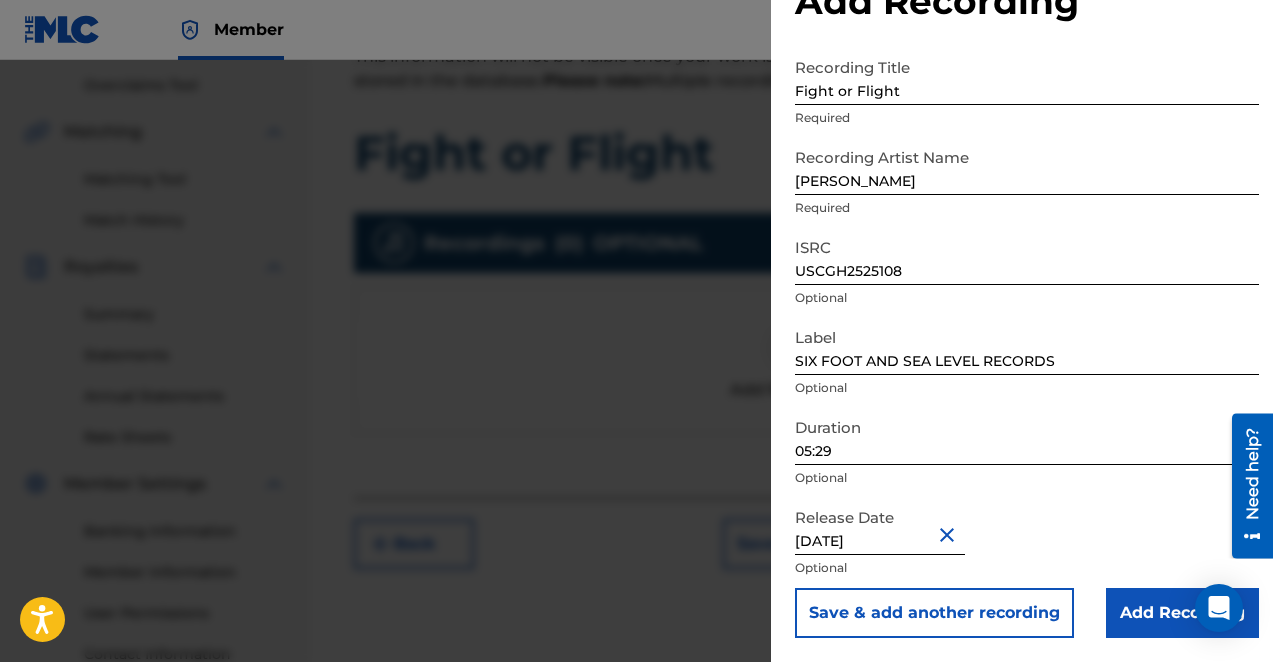scroll, scrollTop: 69, scrollLeft: 0, axis: vertical 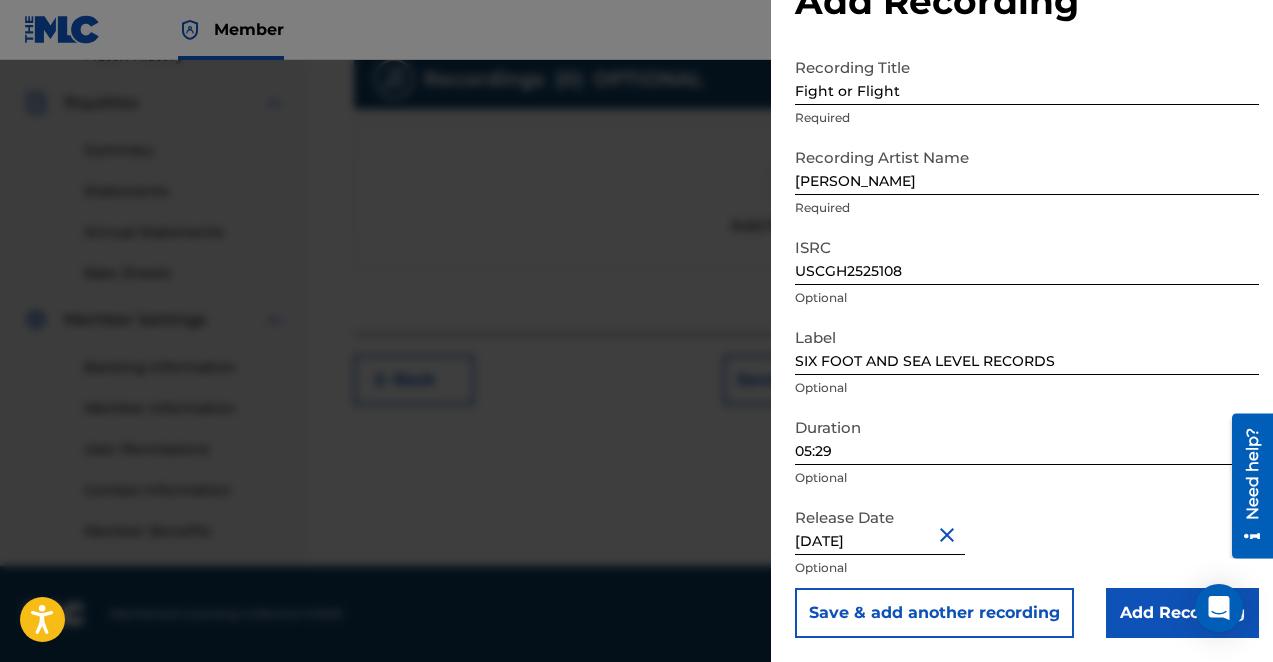 click on "Add Recording" at bounding box center [1182, 613] 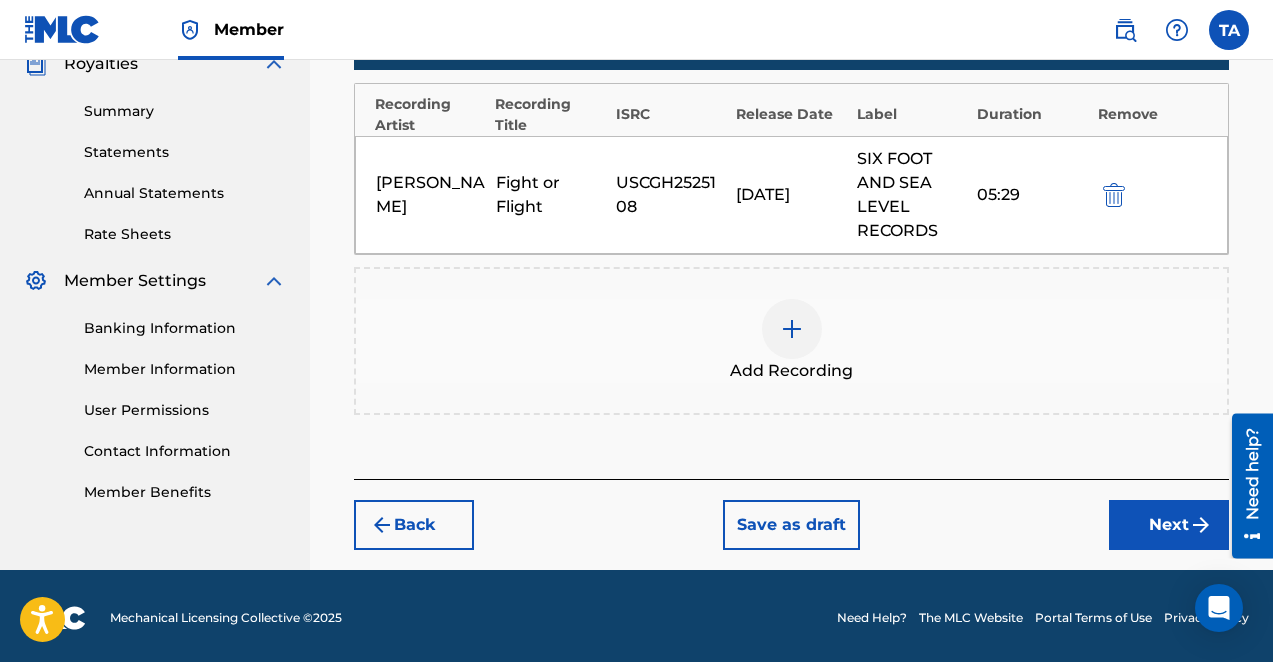 scroll, scrollTop: 621, scrollLeft: 0, axis: vertical 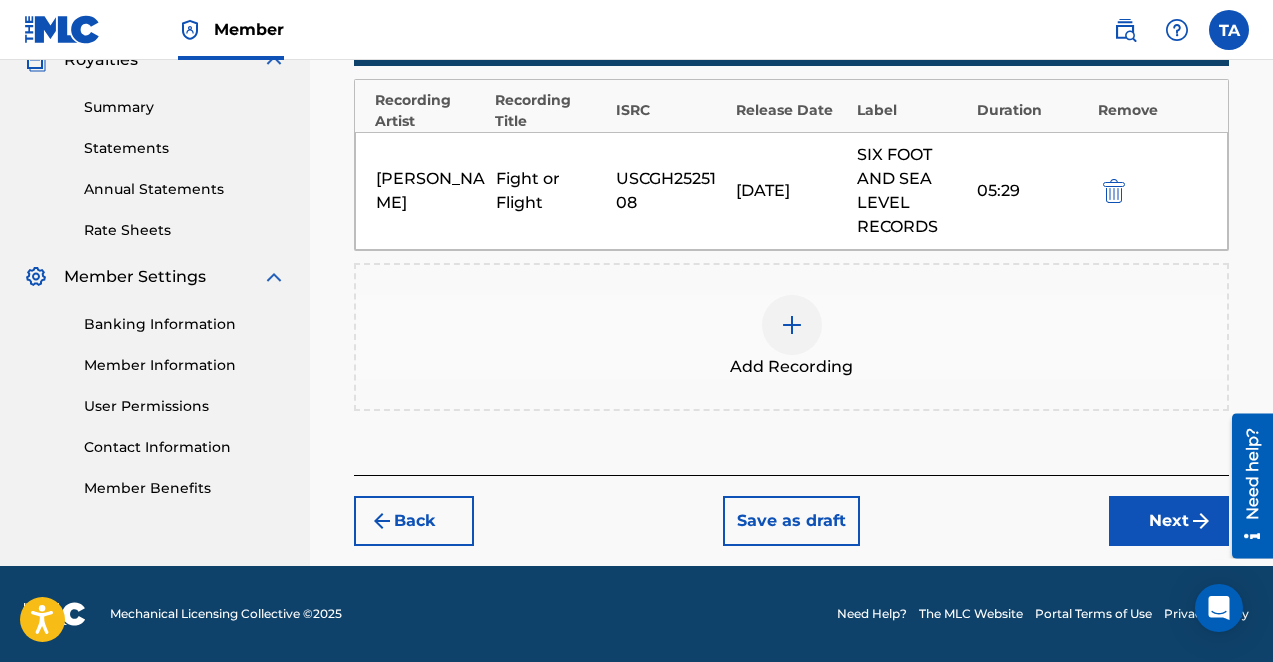 click on "Next" at bounding box center [1169, 521] 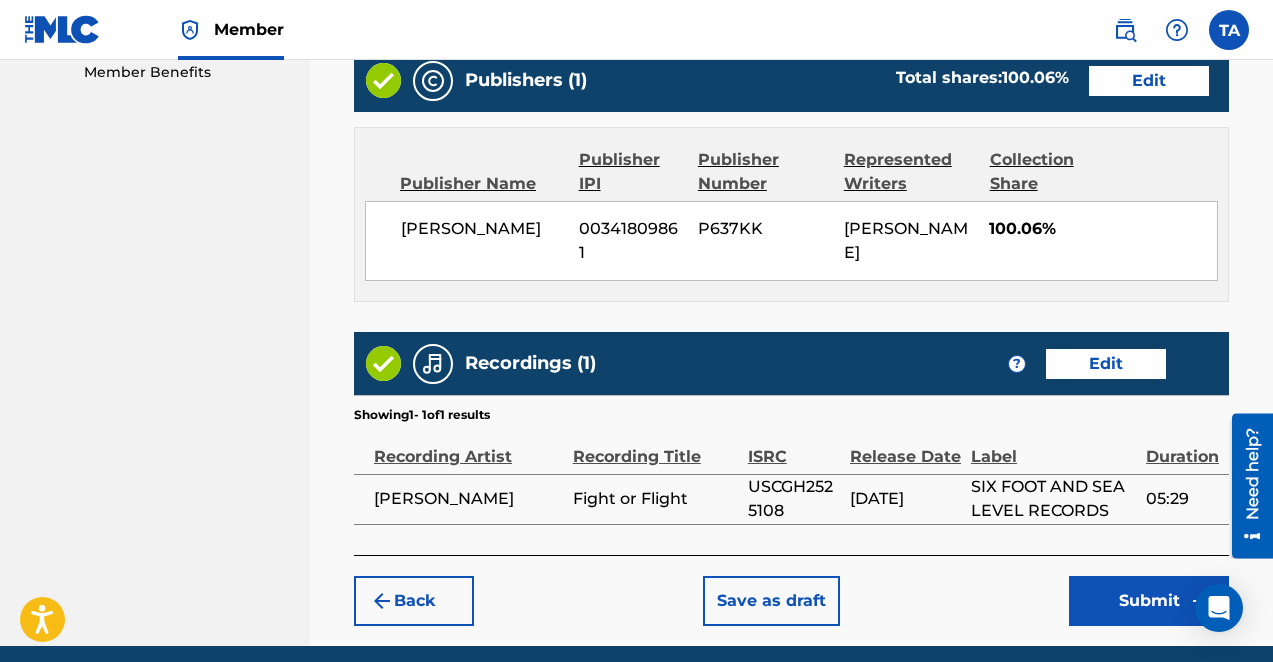 scroll, scrollTop: 1117, scrollLeft: 0, axis: vertical 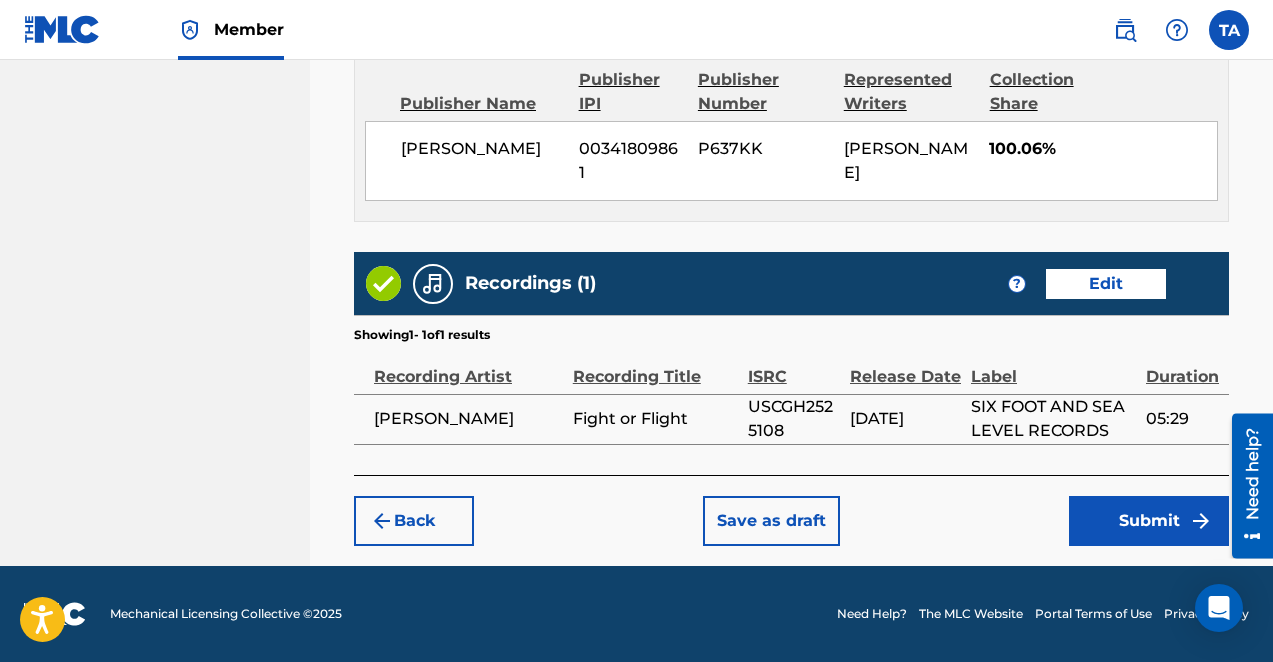 click on "Submit" at bounding box center [1149, 521] 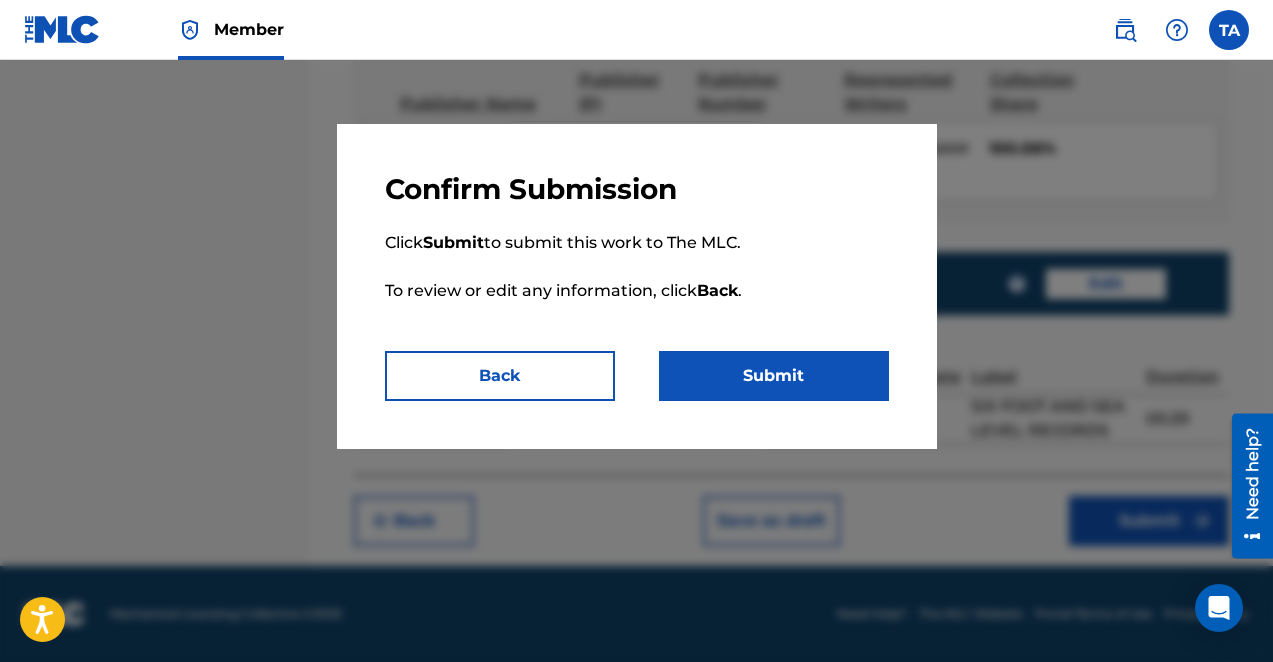click on "Submit" at bounding box center [774, 376] 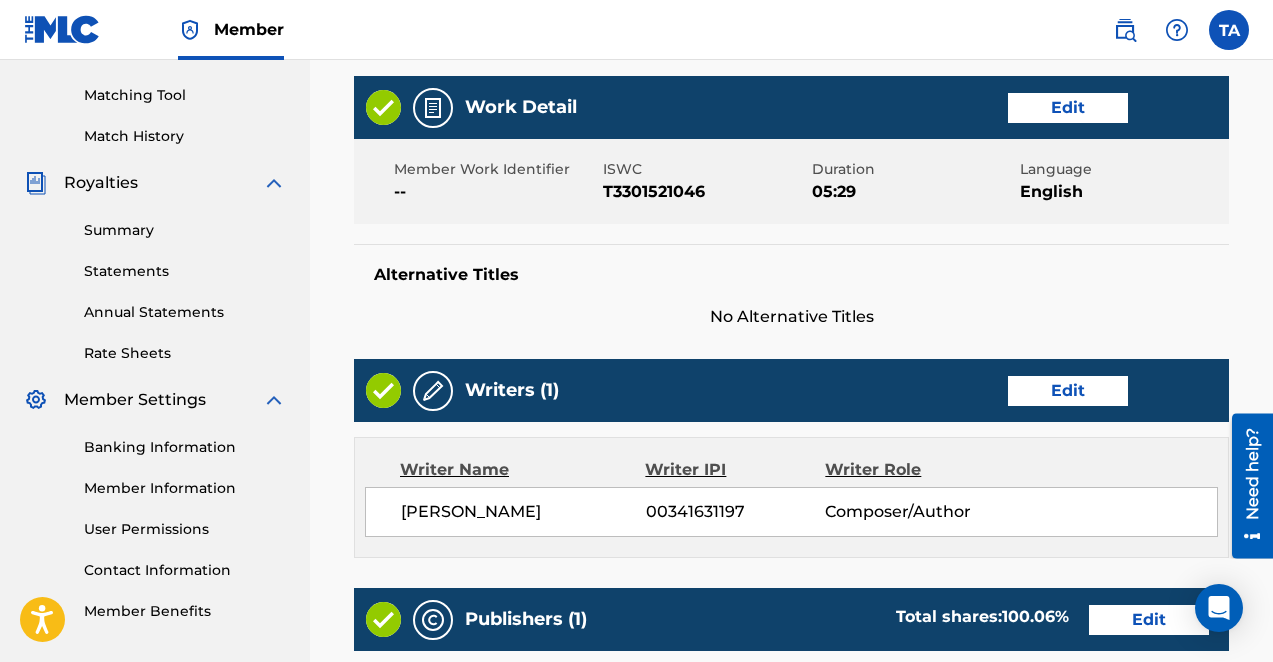 scroll, scrollTop: 1117, scrollLeft: 0, axis: vertical 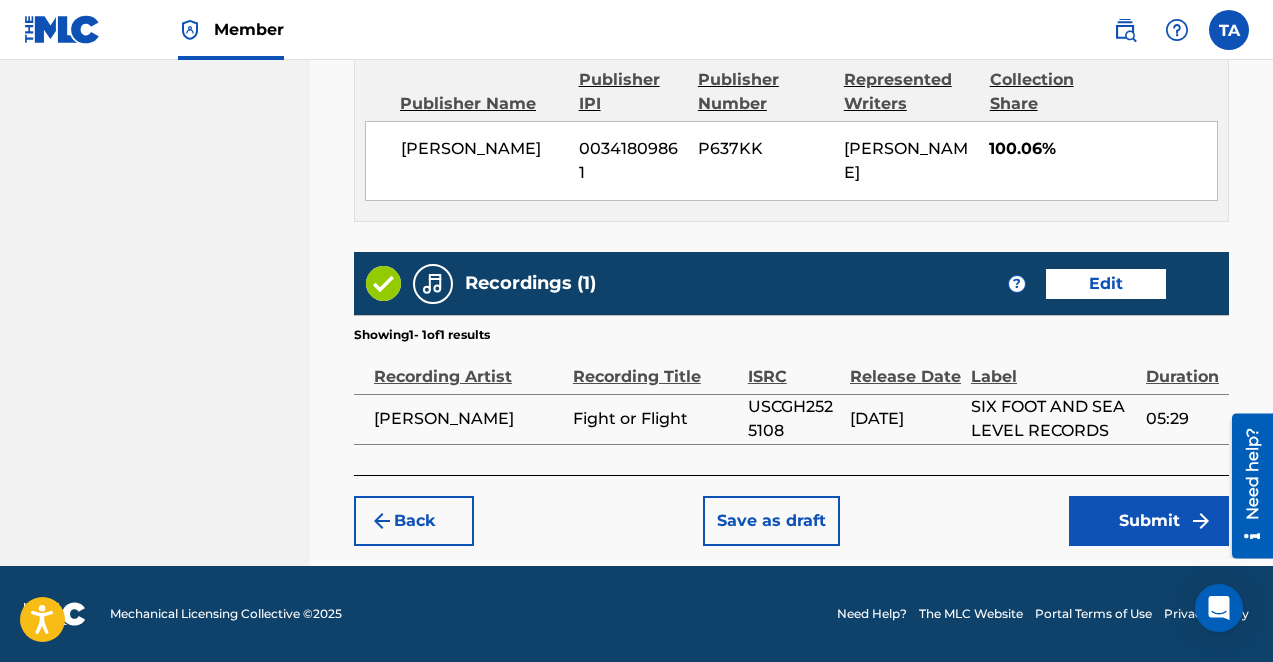 click on "Submit" at bounding box center [1149, 521] 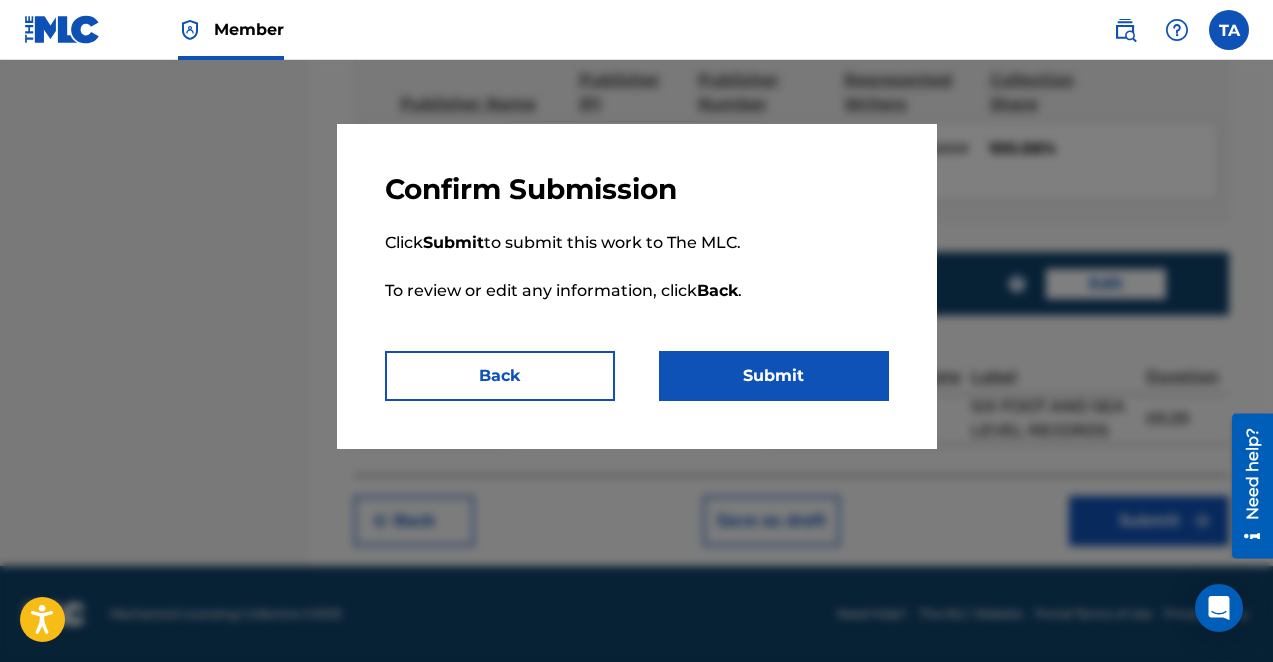 click on "Confirm Submission Click  Submit  to submit this work to The MLC. To review or edit any information, click  Back . Back Submit" at bounding box center (637, 286) 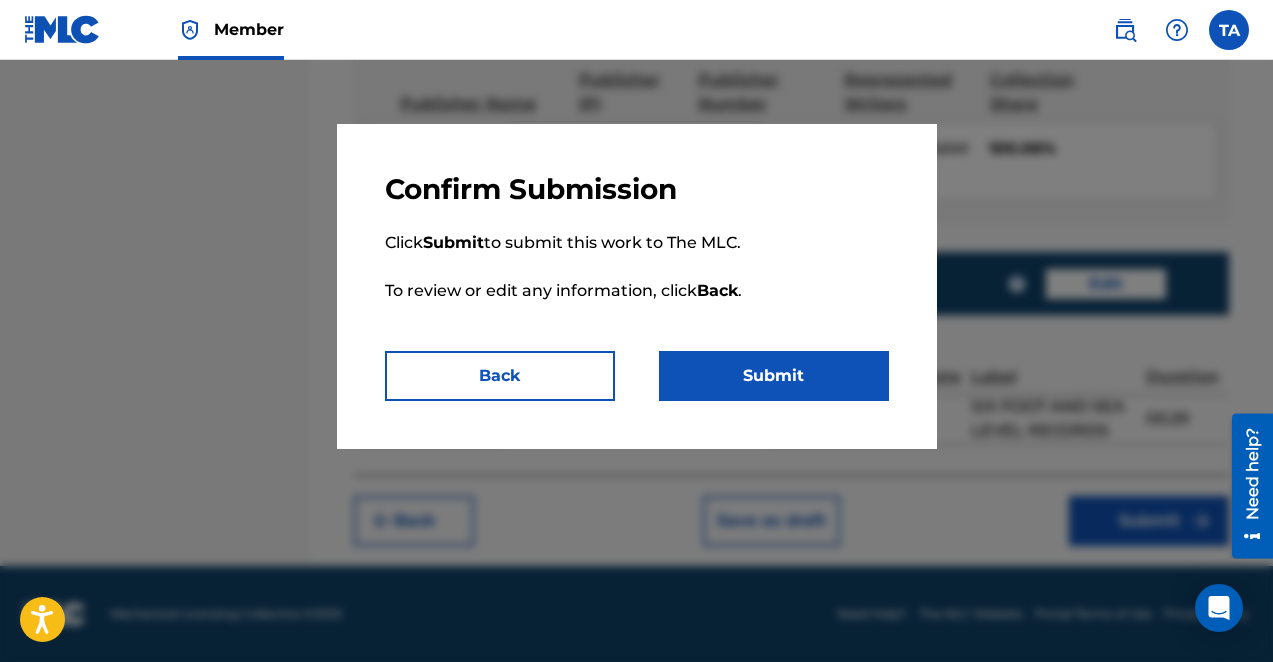 click on "Submit" at bounding box center (774, 376) 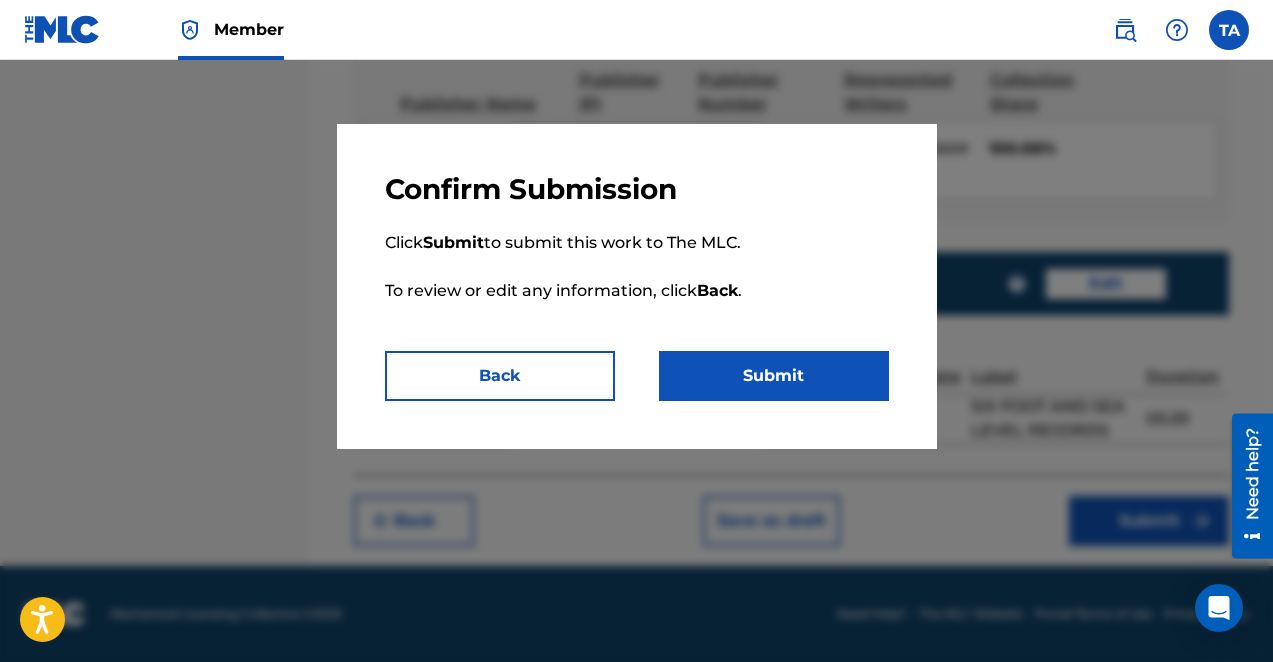 click on "Back" at bounding box center [500, 376] 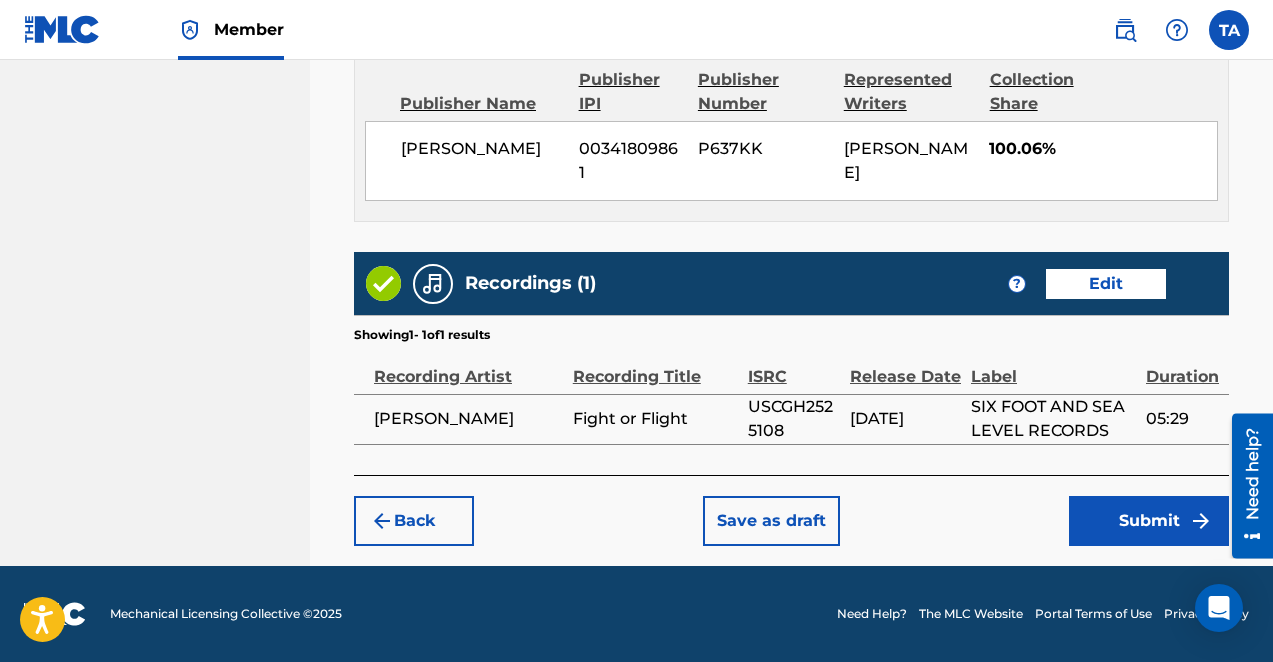 scroll, scrollTop: 933, scrollLeft: 0, axis: vertical 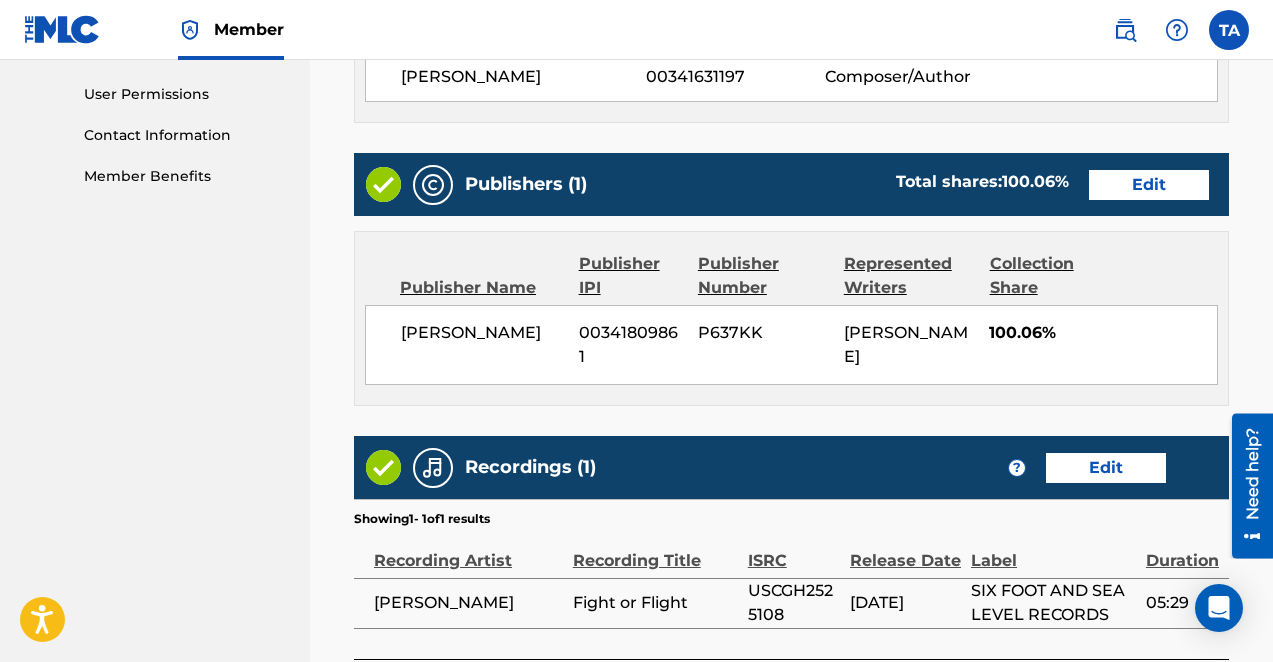 click on "Edit" at bounding box center (1149, 185) 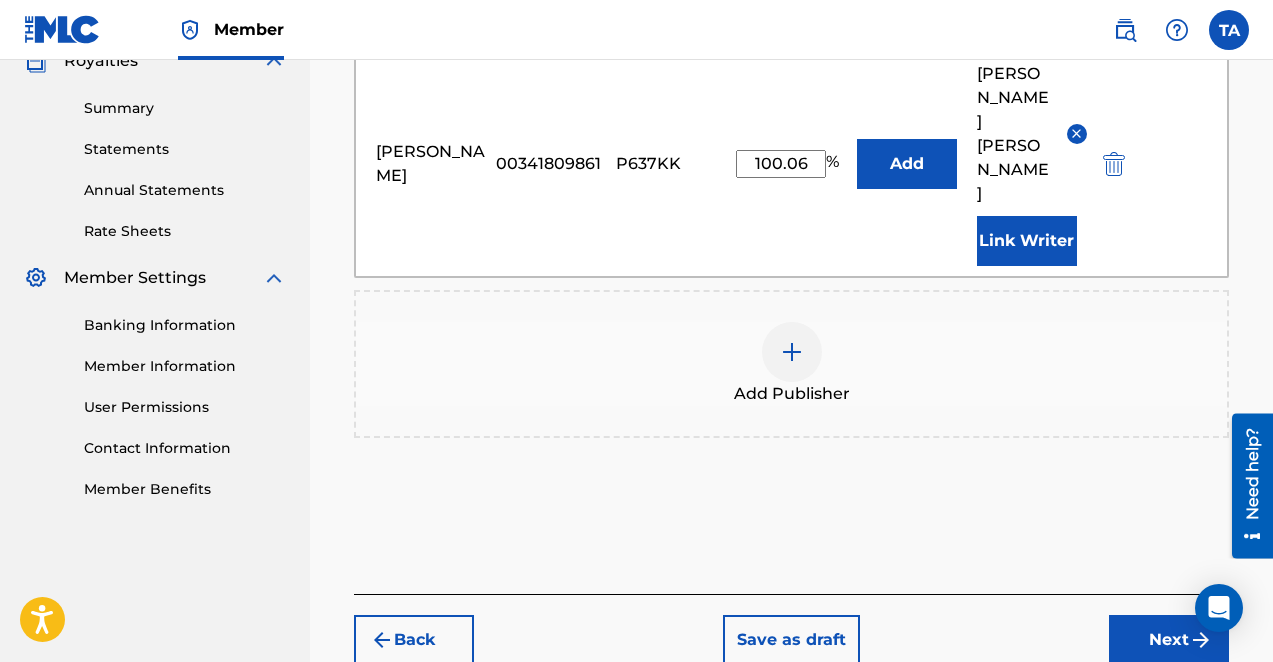 scroll, scrollTop: 619, scrollLeft: 0, axis: vertical 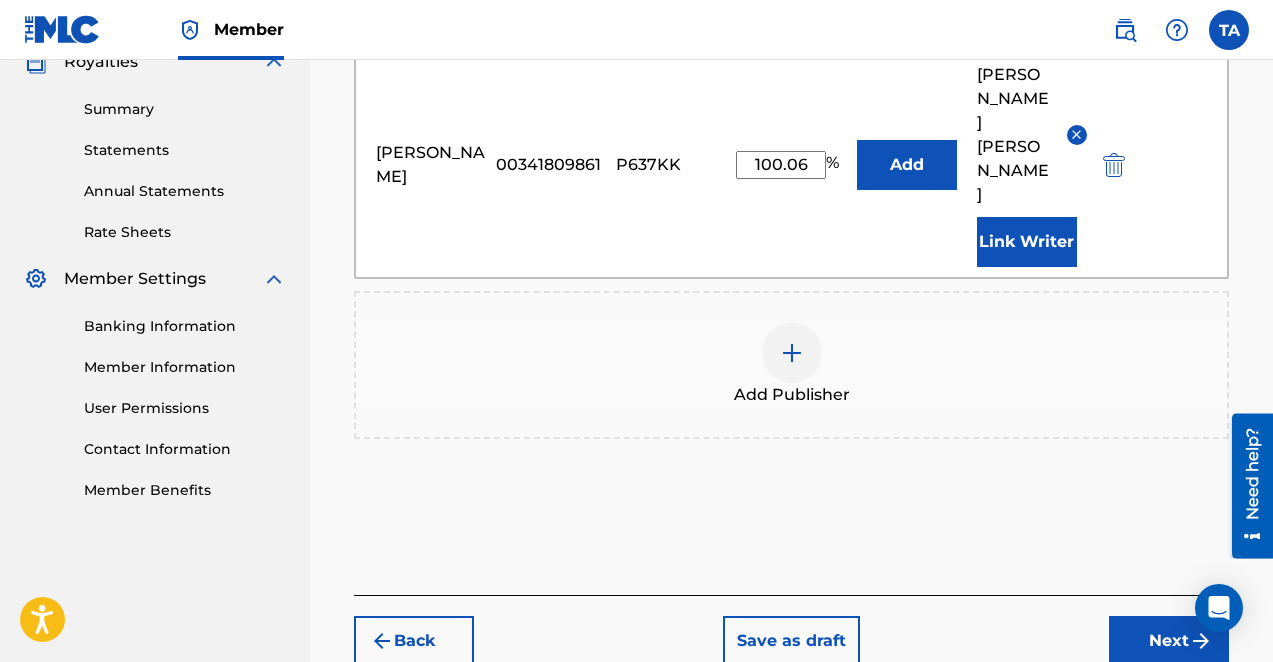 click on "100.06" at bounding box center (781, 165) 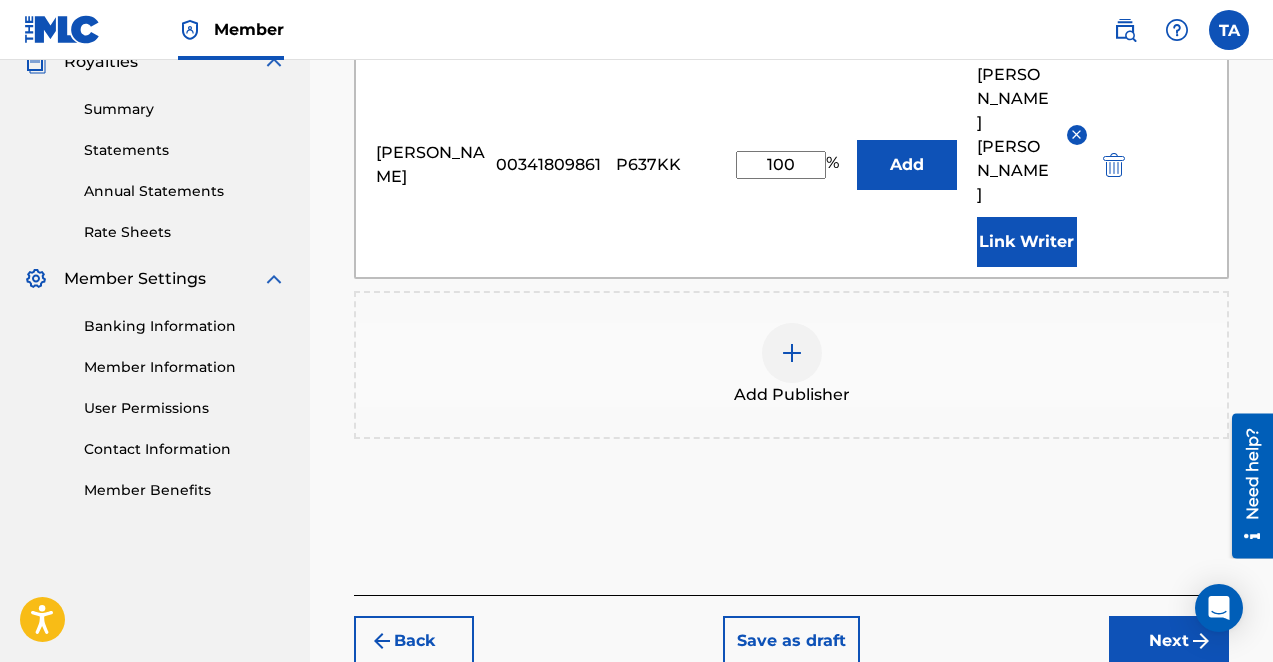 scroll, scrollTop: 628, scrollLeft: 0, axis: vertical 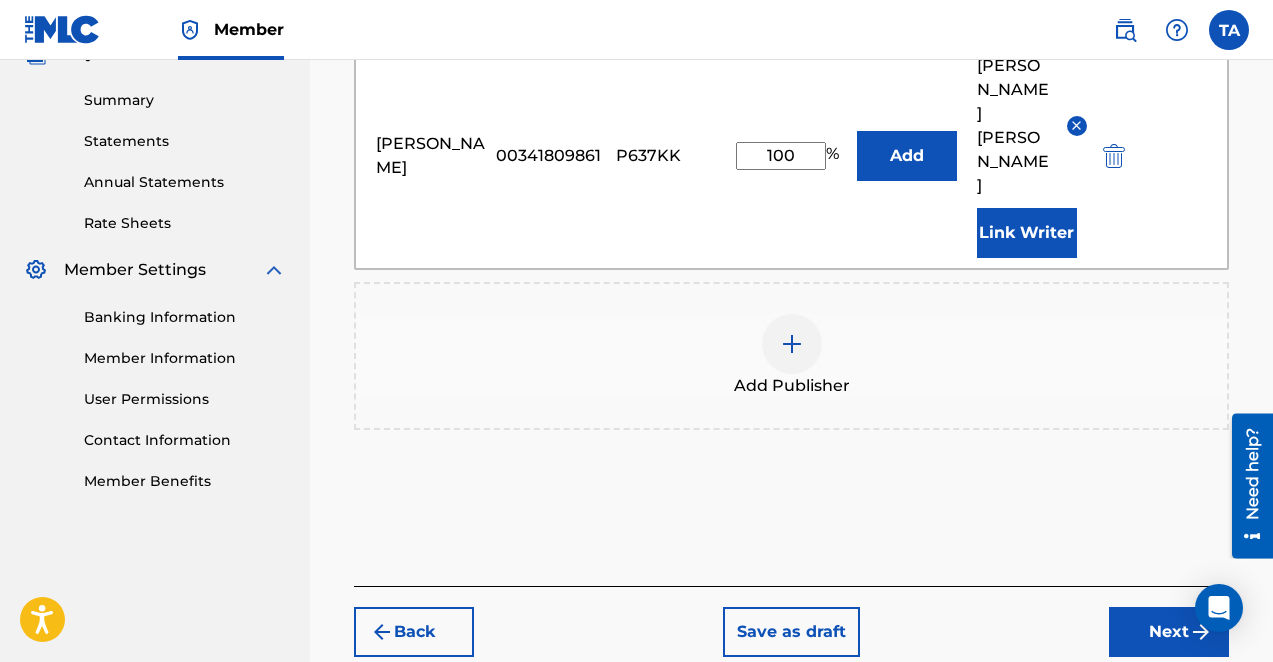type on "100" 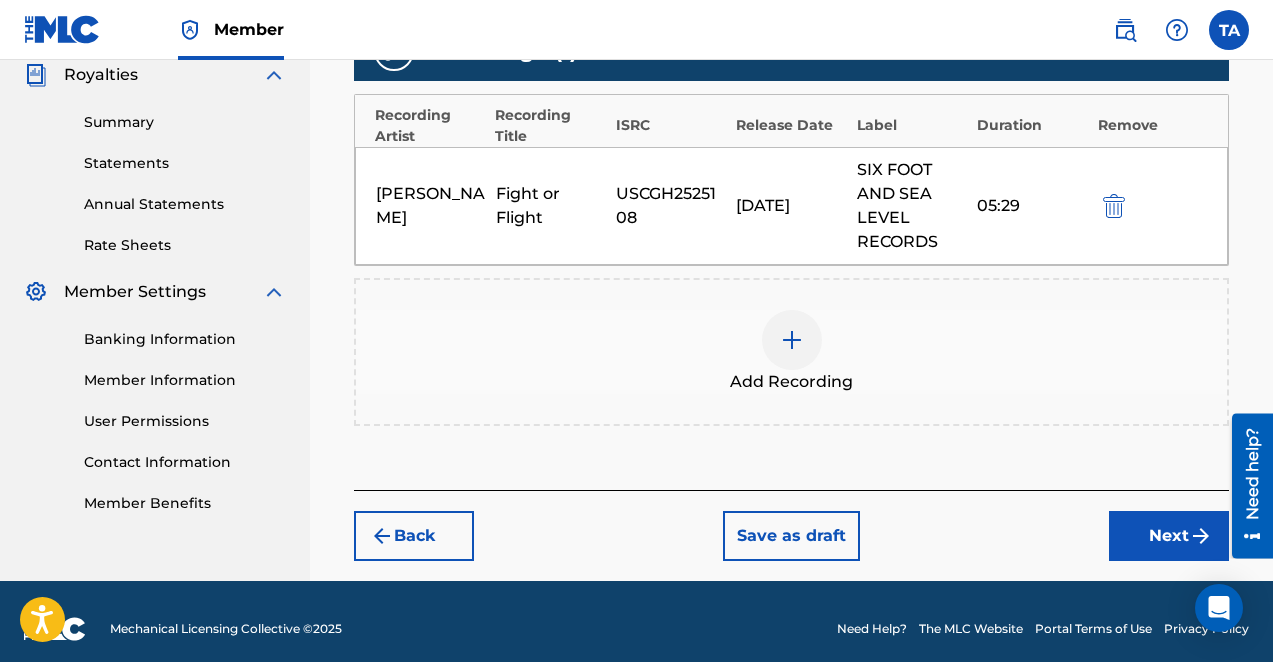 scroll, scrollTop: 621, scrollLeft: 0, axis: vertical 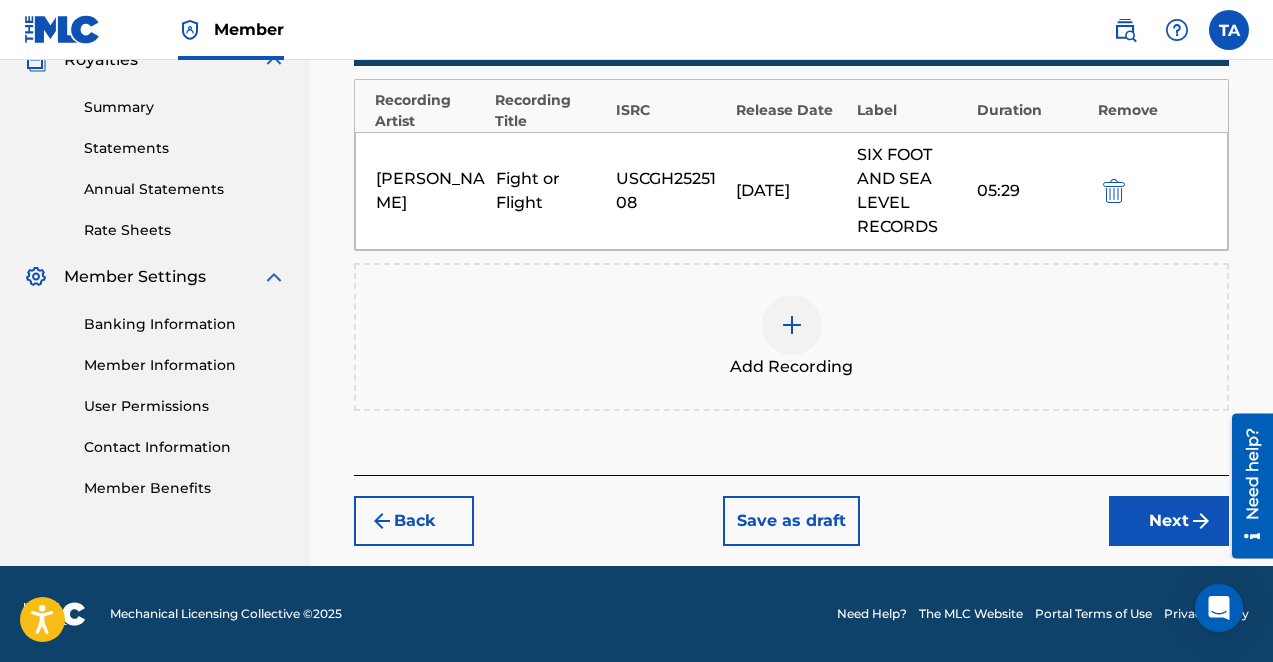 click on "Next" at bounding box center [1169, 521] 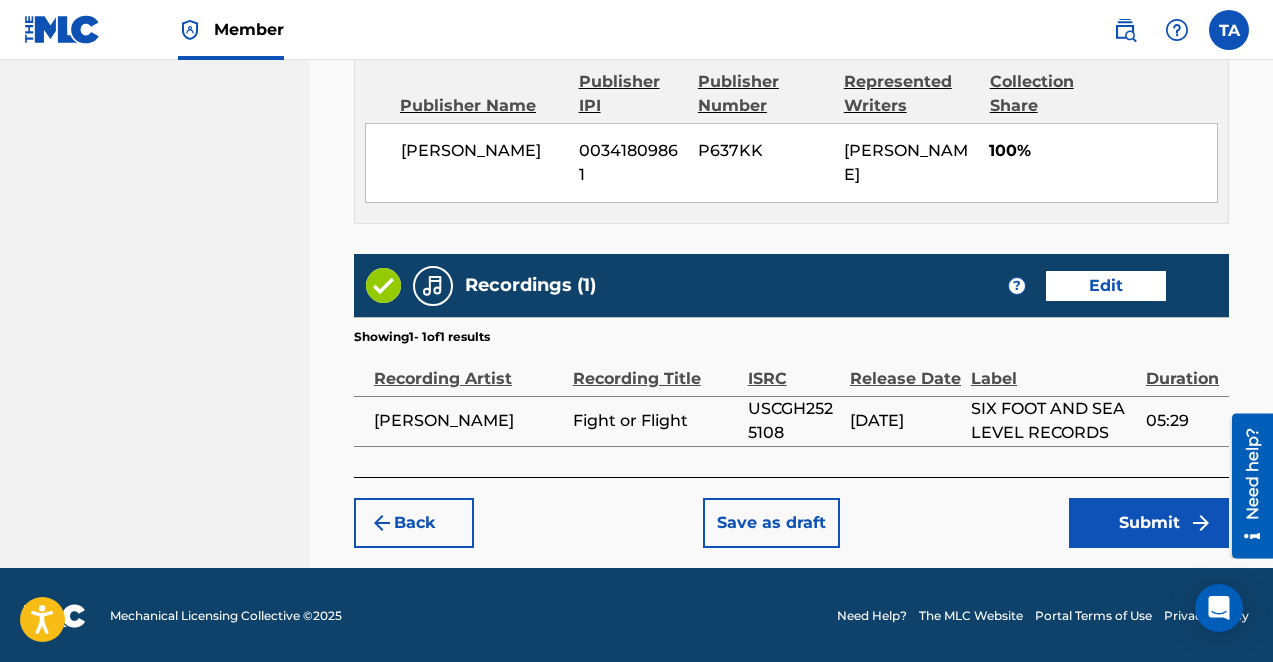 scroll, scrollTop: 1117, scrollLeft: 0, axis: vertical 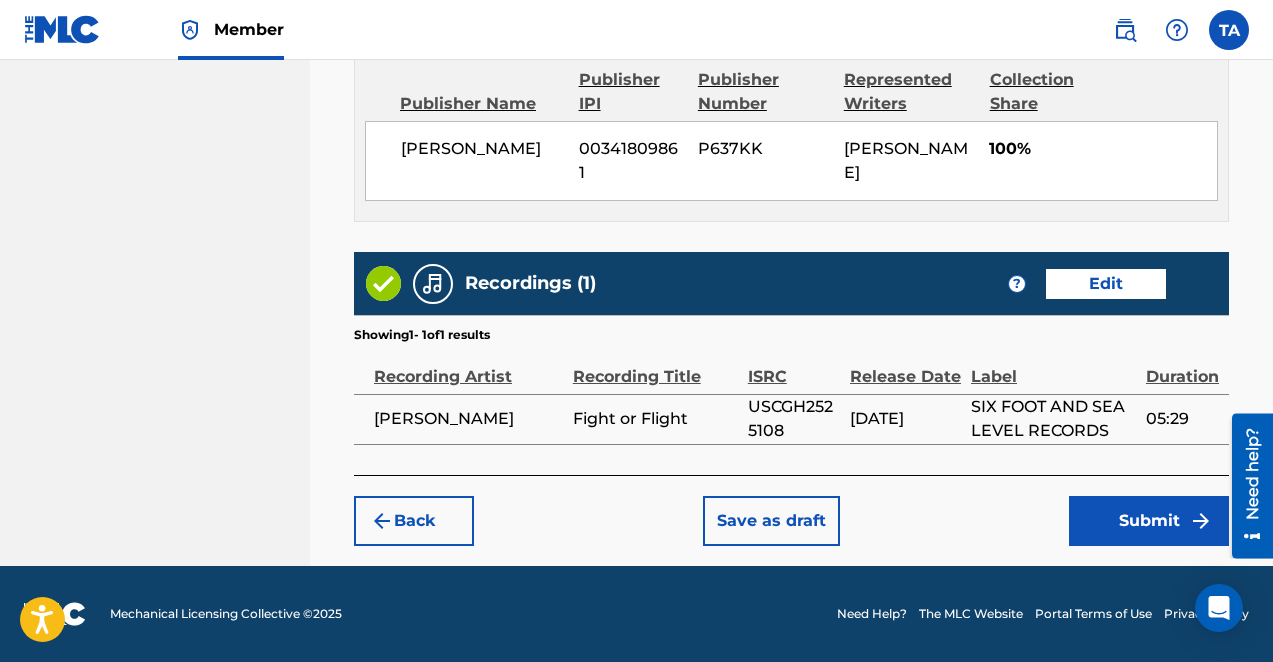 click on "Submit" at bounding box center (1149, 521) 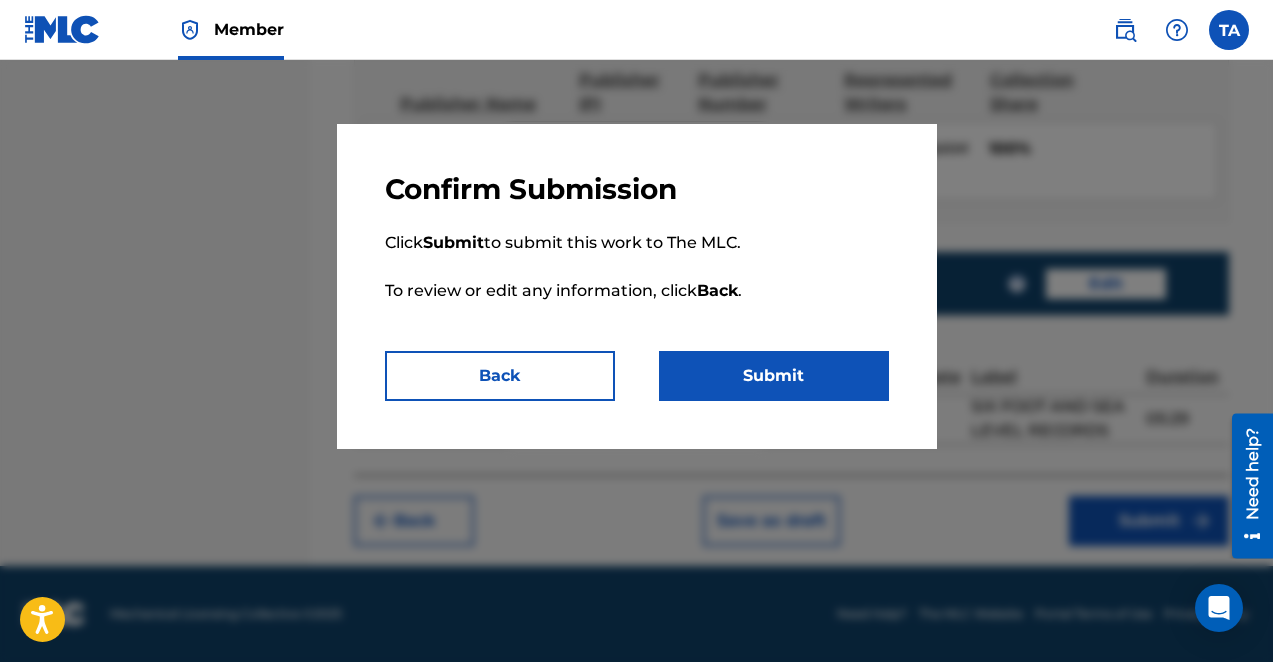 click on "Submit" at bounding box center (774, 376) 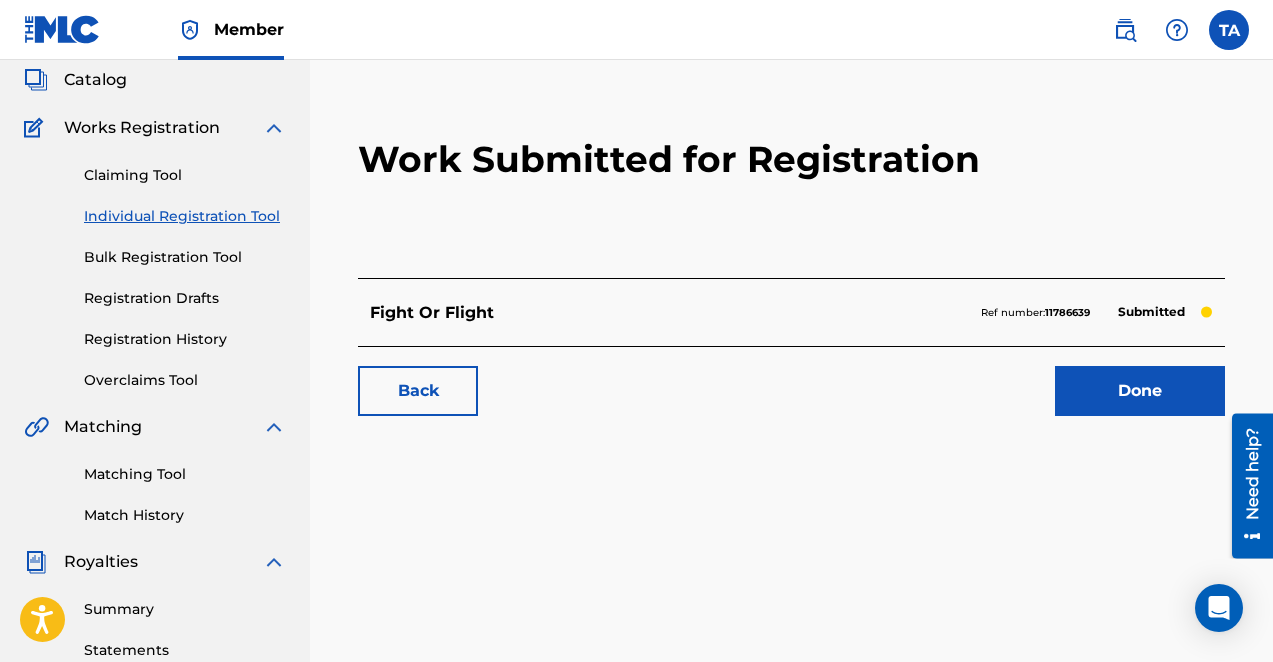 scroll, scrollTop: 123, scrollLeft: 0, axis: vertical 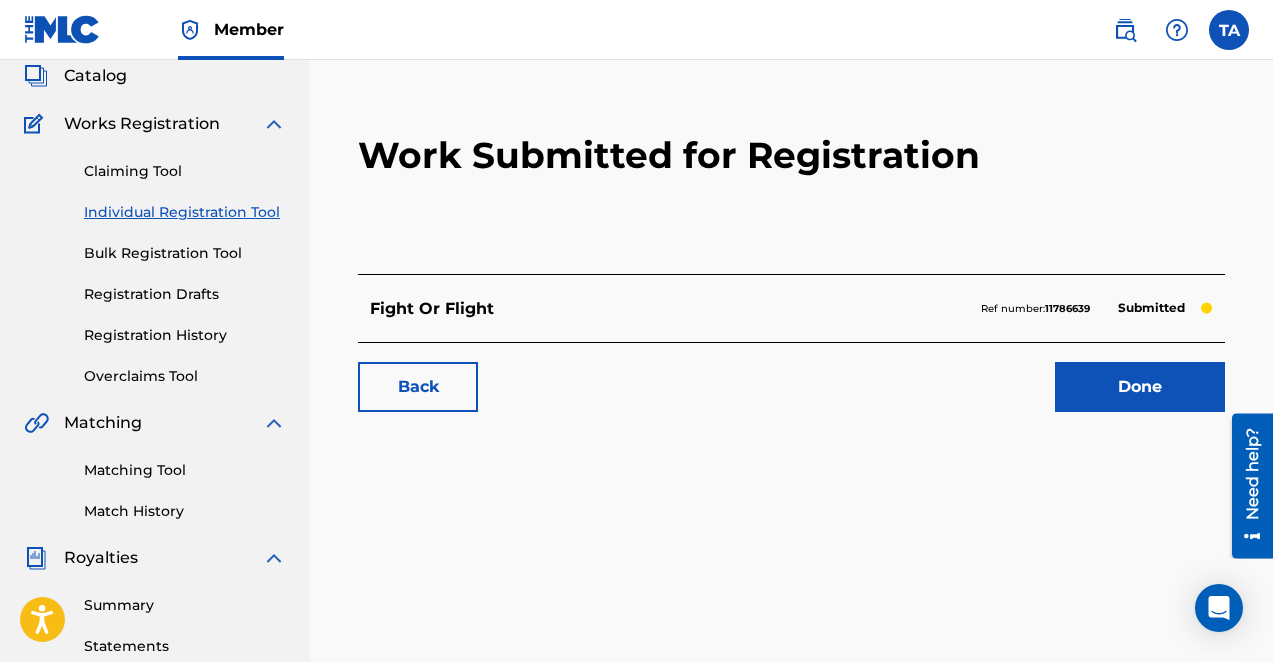 click on "Done" at bounding box center (1140, 387) 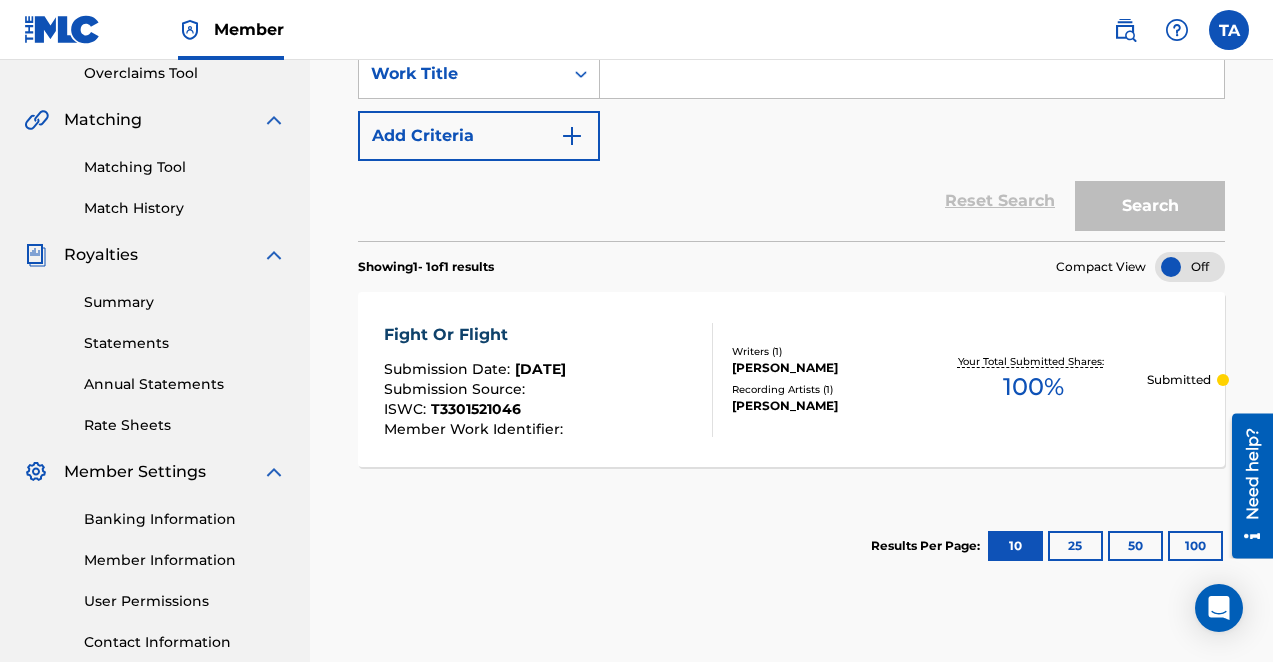 scroll, scrollTop: 448, scrollLeft: 0, axis: vertical 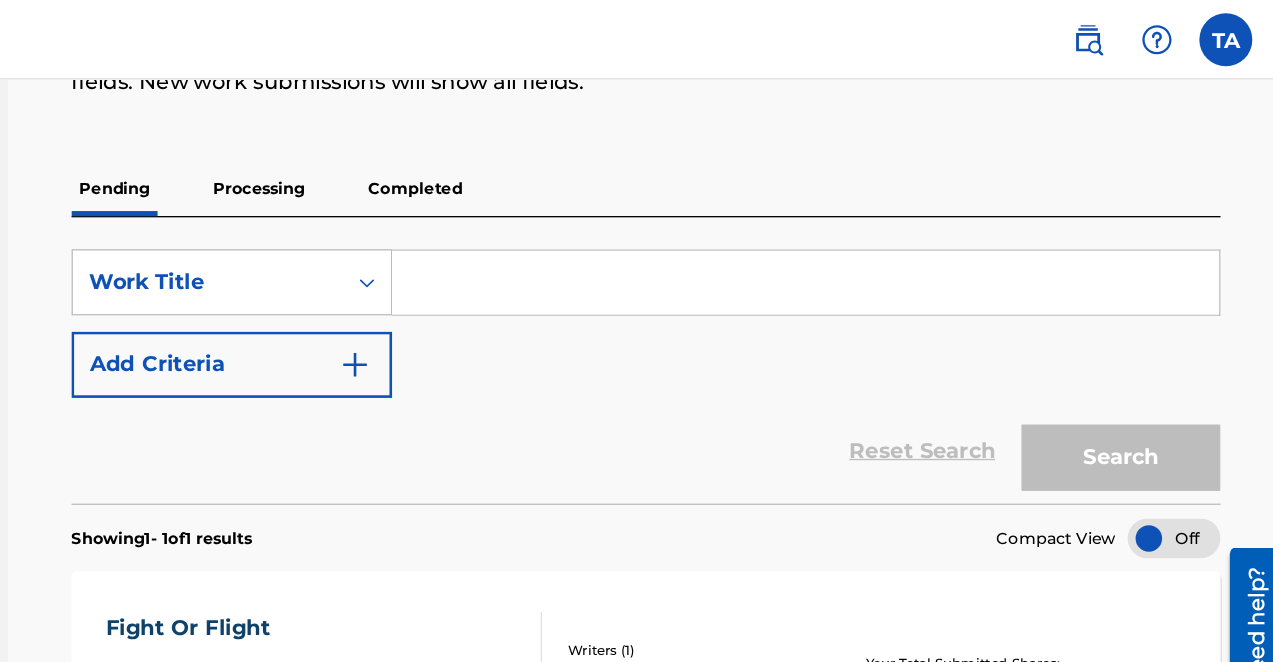 click on "Processing" at bounding box center [499, 142] 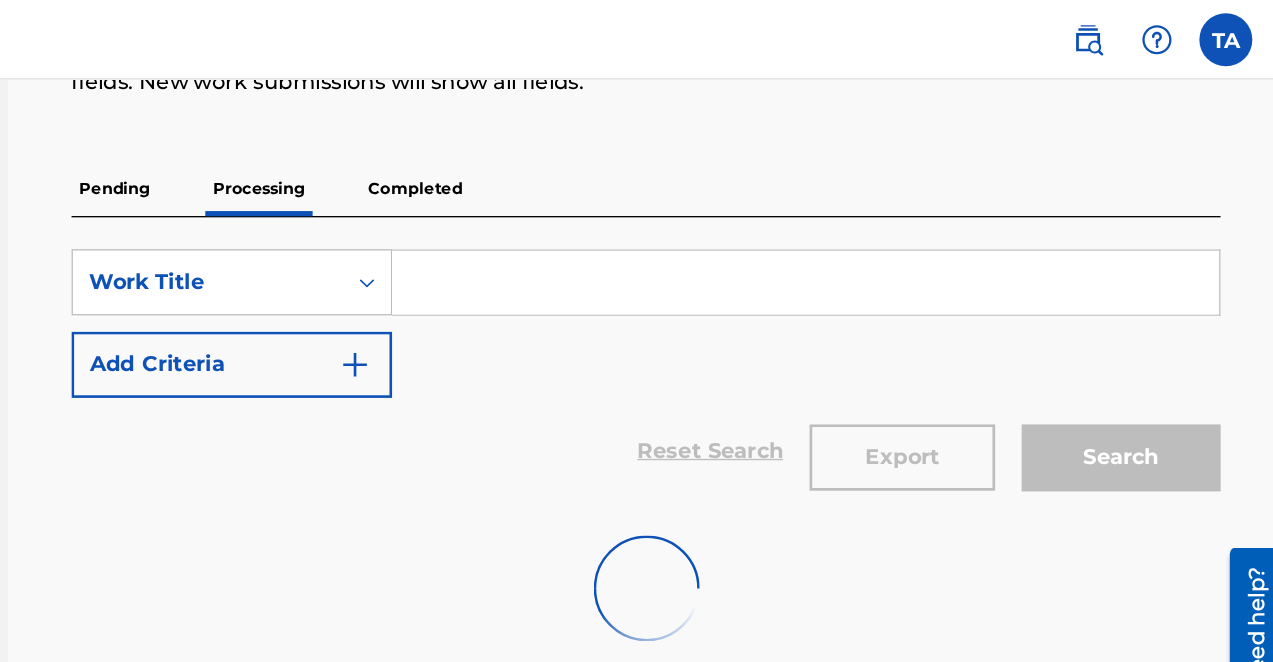 scroll, scrollTop: 0, scrollLeft: 0, axis: both 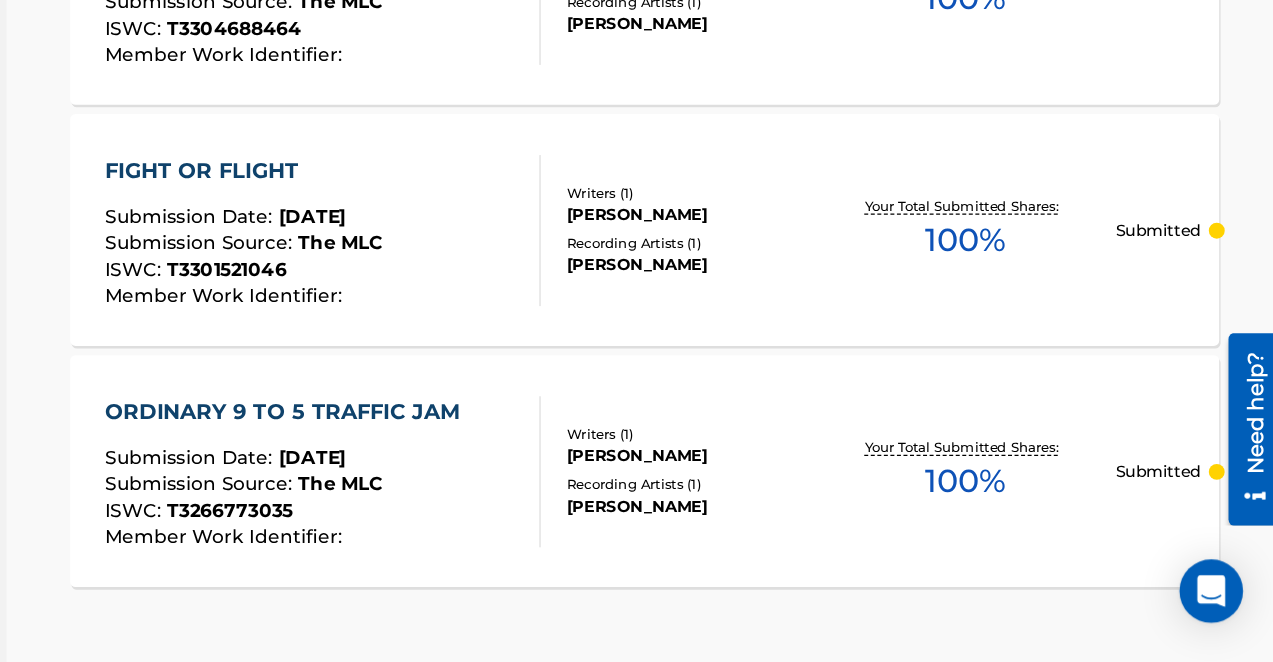click on "Submission Date : [DATE]" at bounding box center (488, 328) 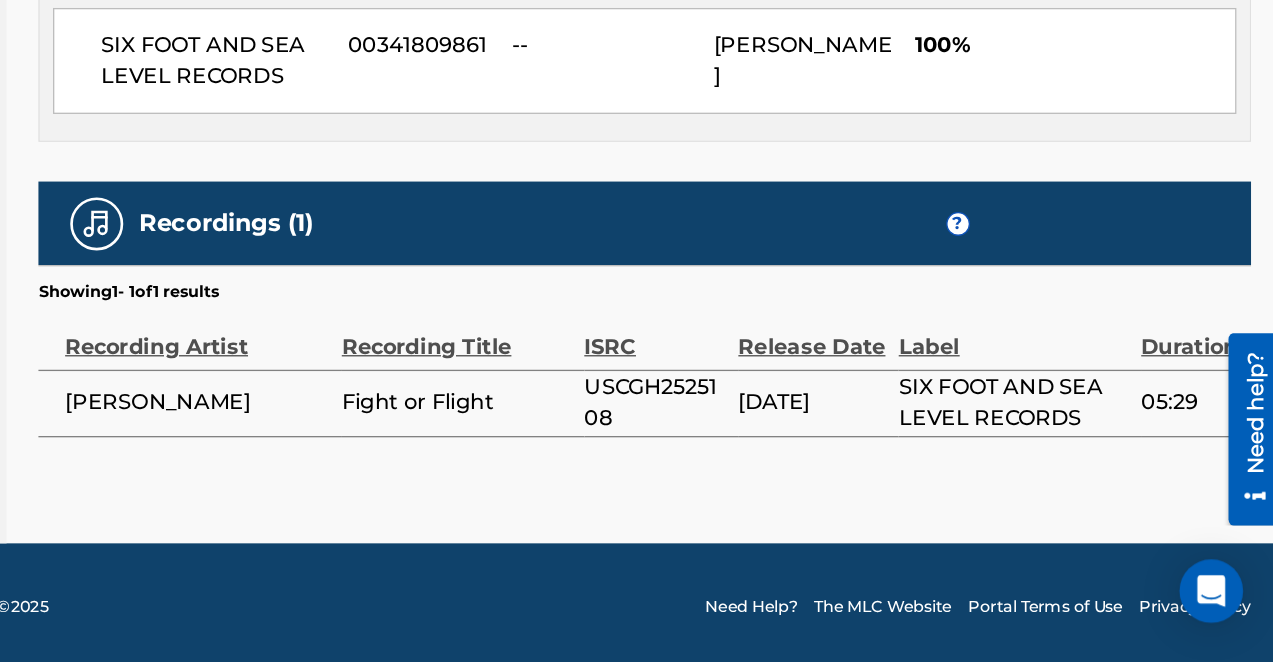 scroll, scrollTop: 918, scrollLeft: 0, axis: vertical 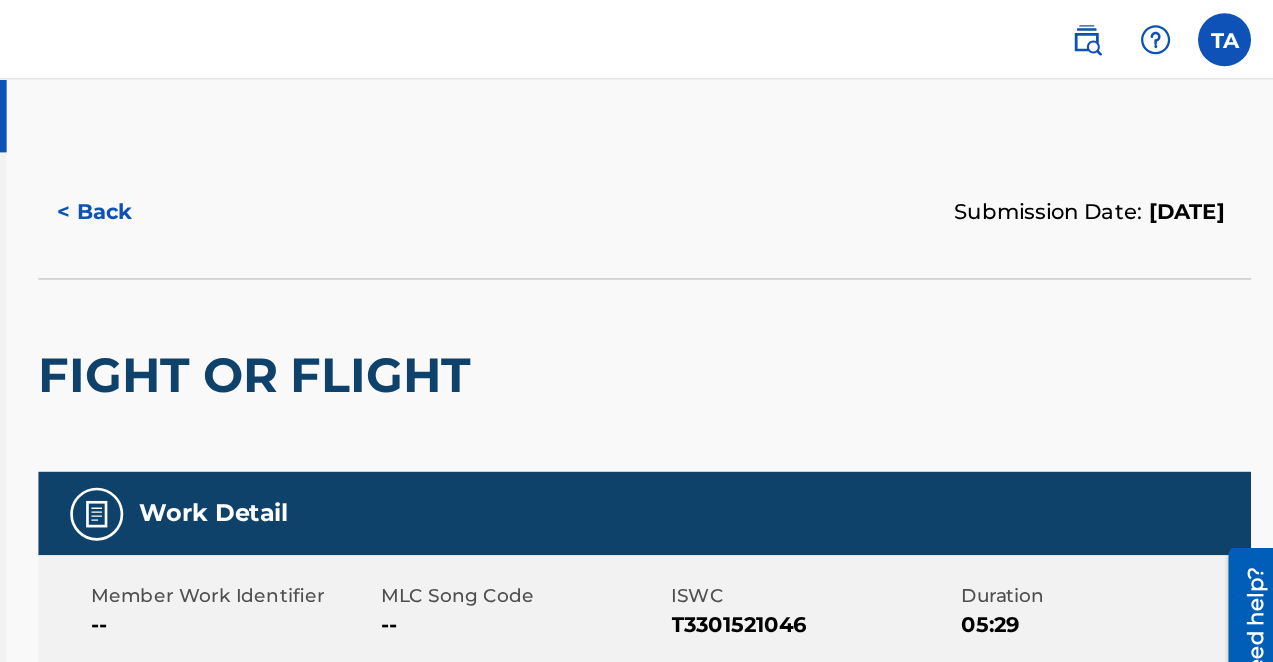 click on "< Back" at bounding box center (394, 160) 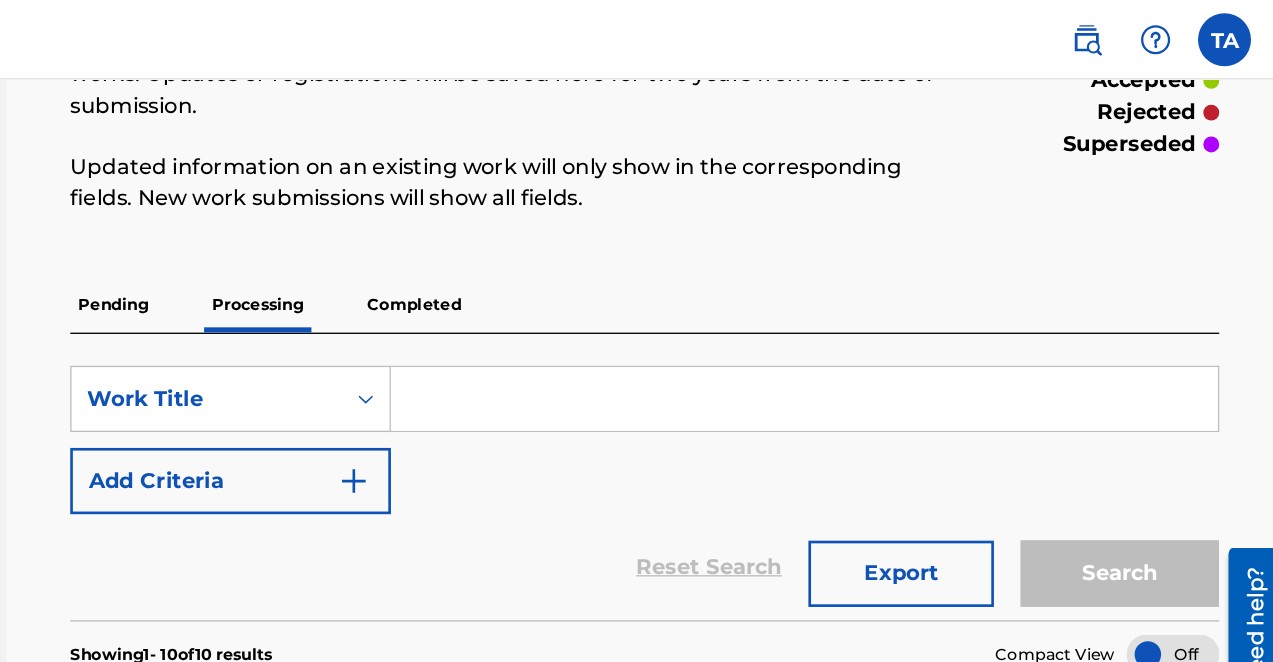 scroll, scrollTop: 0, scrollLeft: 0, axis: both 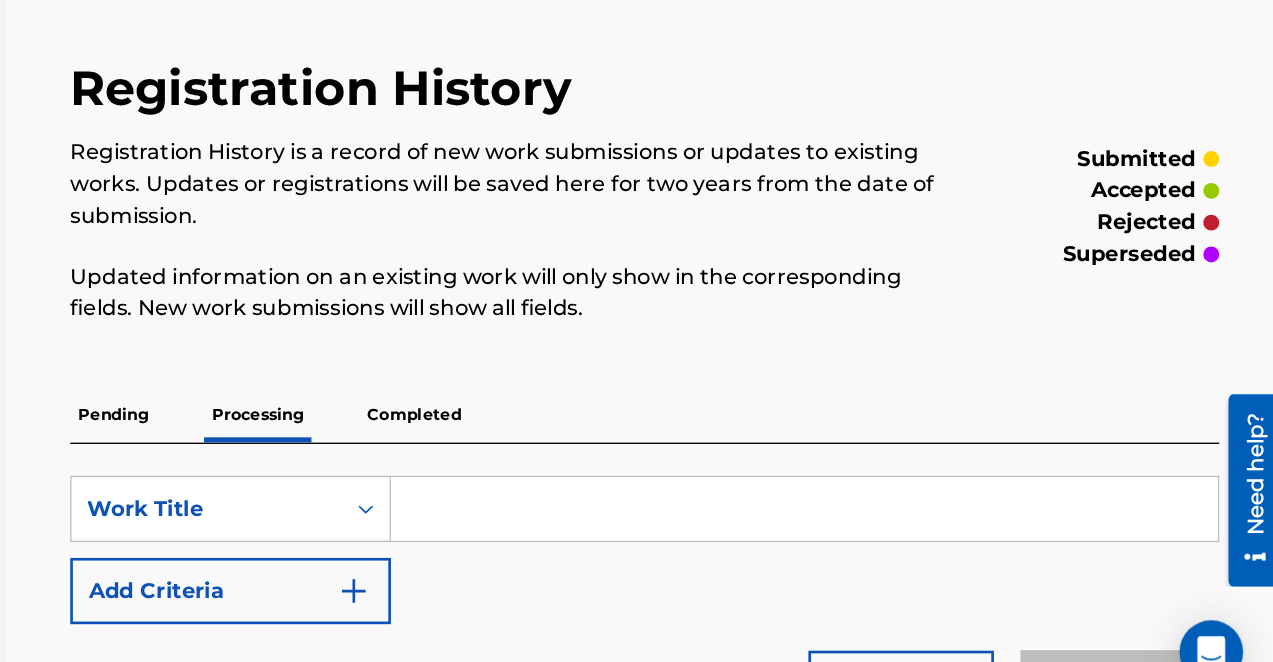 click on "Pending" at bounding box center [390, 429] 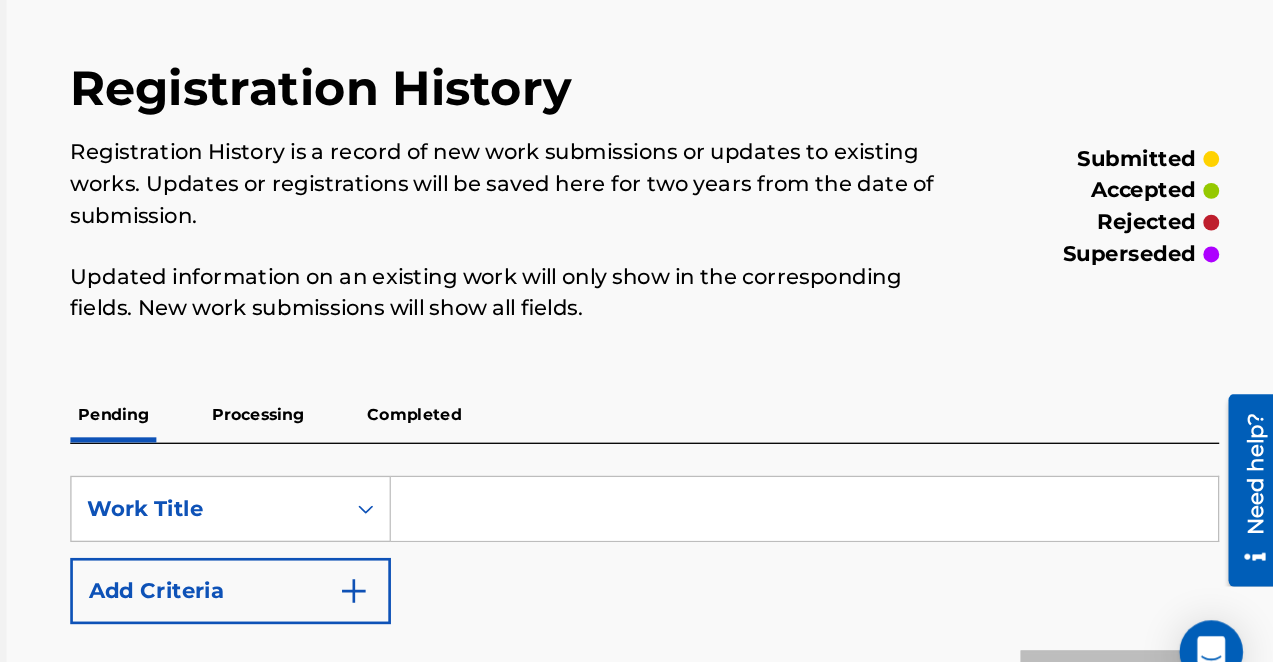 scroll, scrollTop: 155, scrollLeft: 305, axis: both 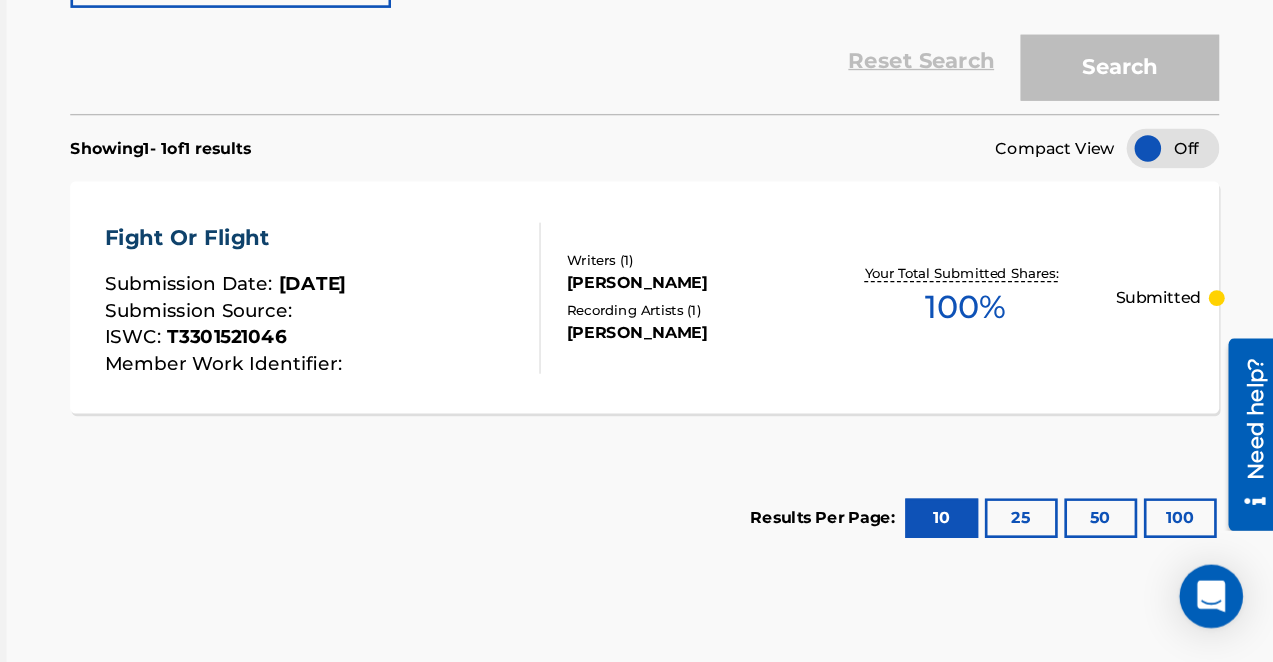 click on "Fight Or Flight Submission Date : [DATE] Submission Source : ISWC : T3301521046 Member Work Identifier :" at bounding box center (476, 383) 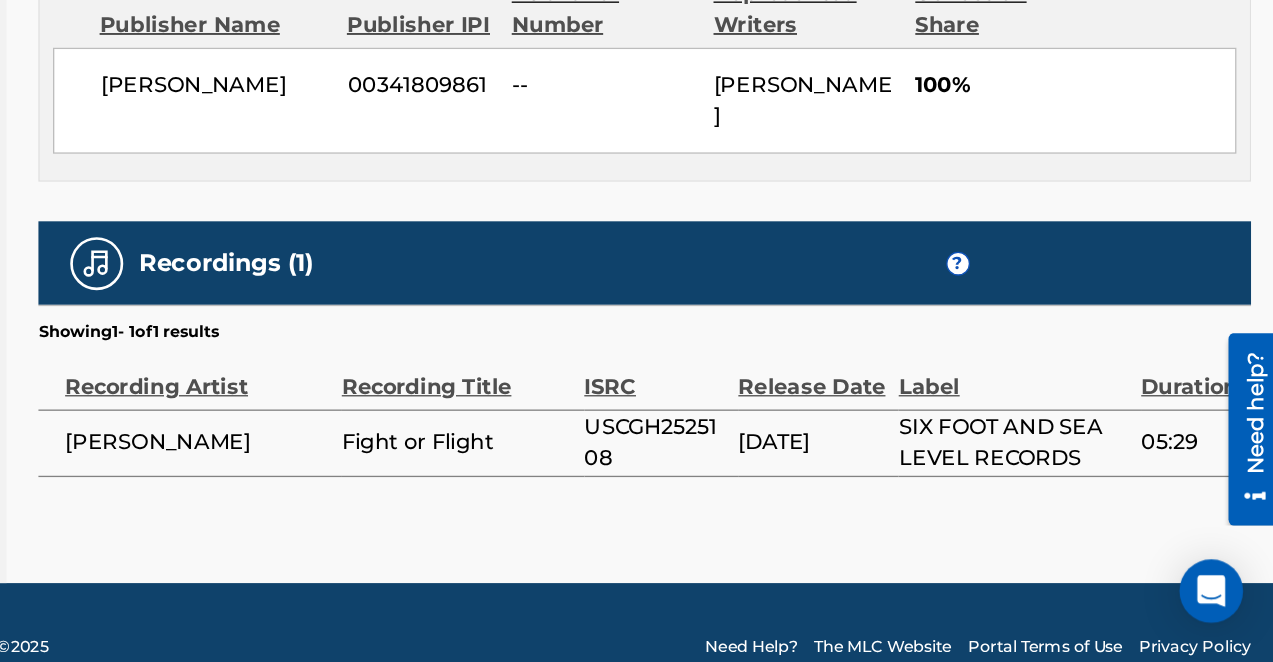 scroll, scrollTop: 923, scrollLeft: 0, axis: vertical 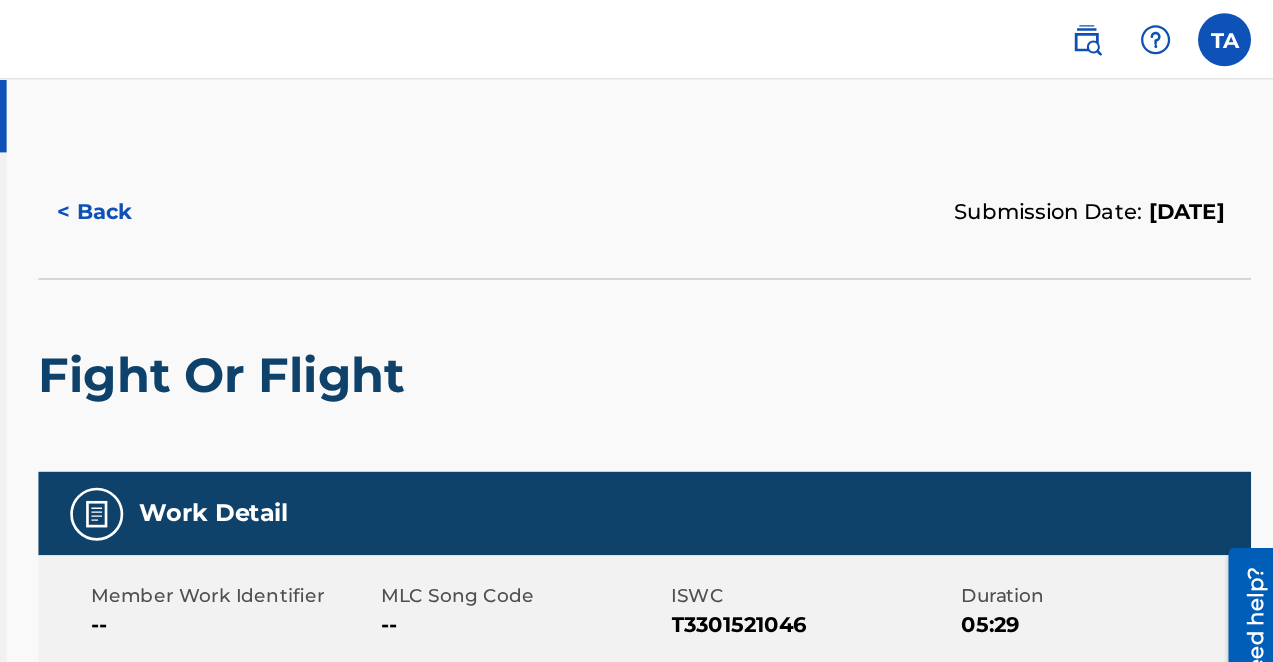 click on "< Back" at bounding box center [394, 160] 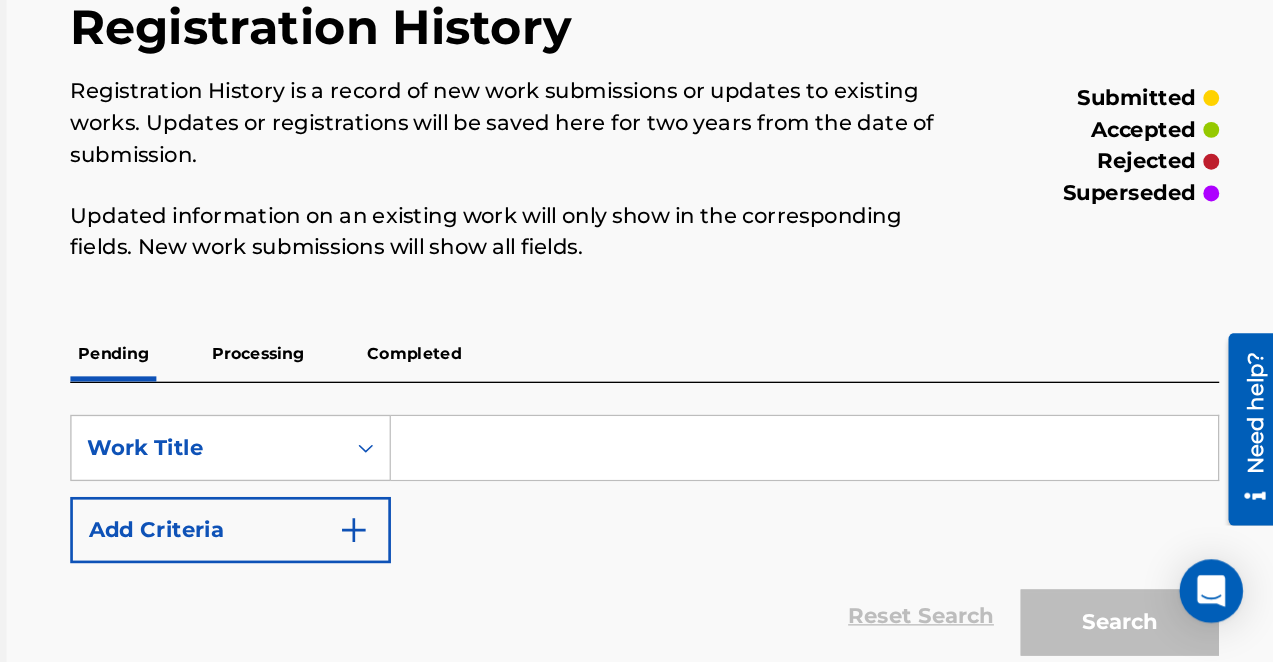 click on "Processing" at bounding box center (499, 429) 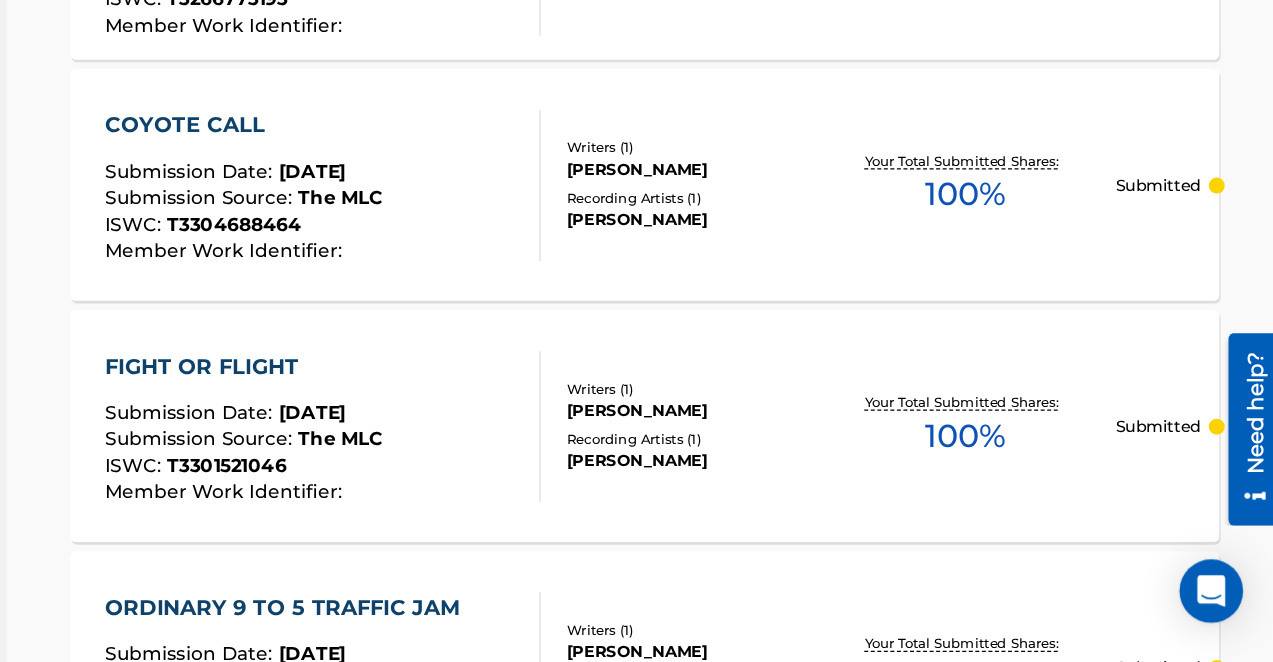 scroll, scrollTop: 1782, scrollLeft: 0, axis: vertical 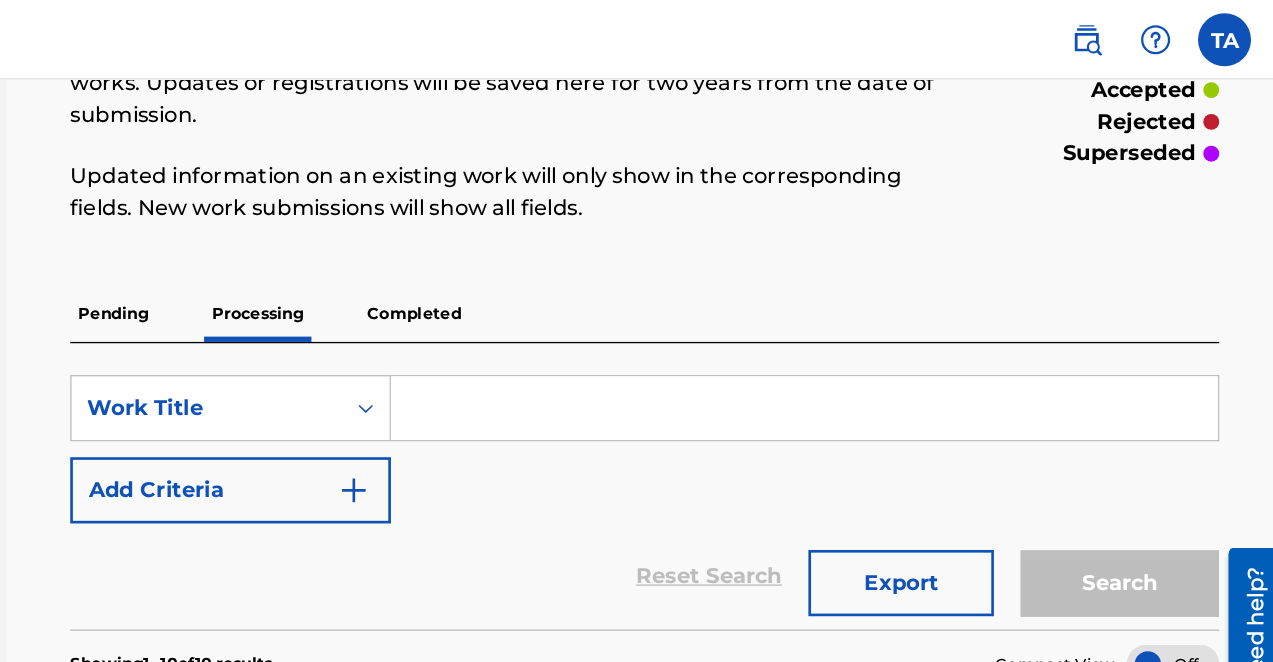 click on "Completed" at bounding box center (617, 237) 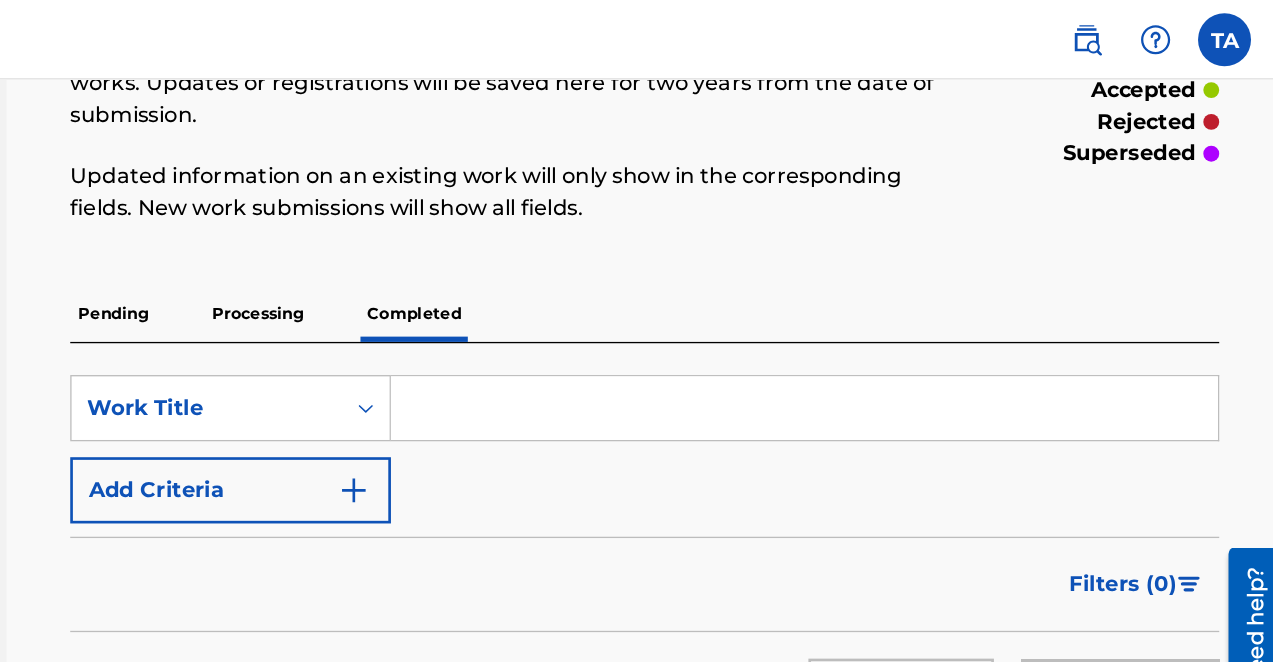 scroll, scrollTop: 0, scrollLeft: 0, axis: both 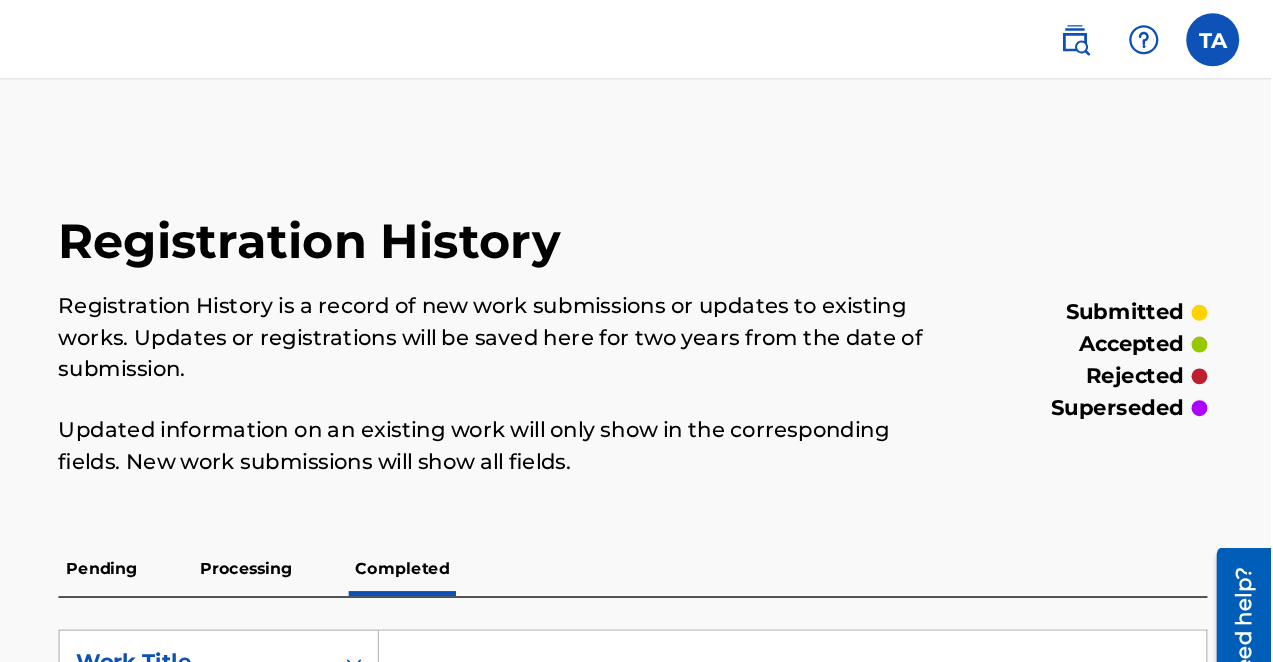 click at bounding box center [1229, 30] 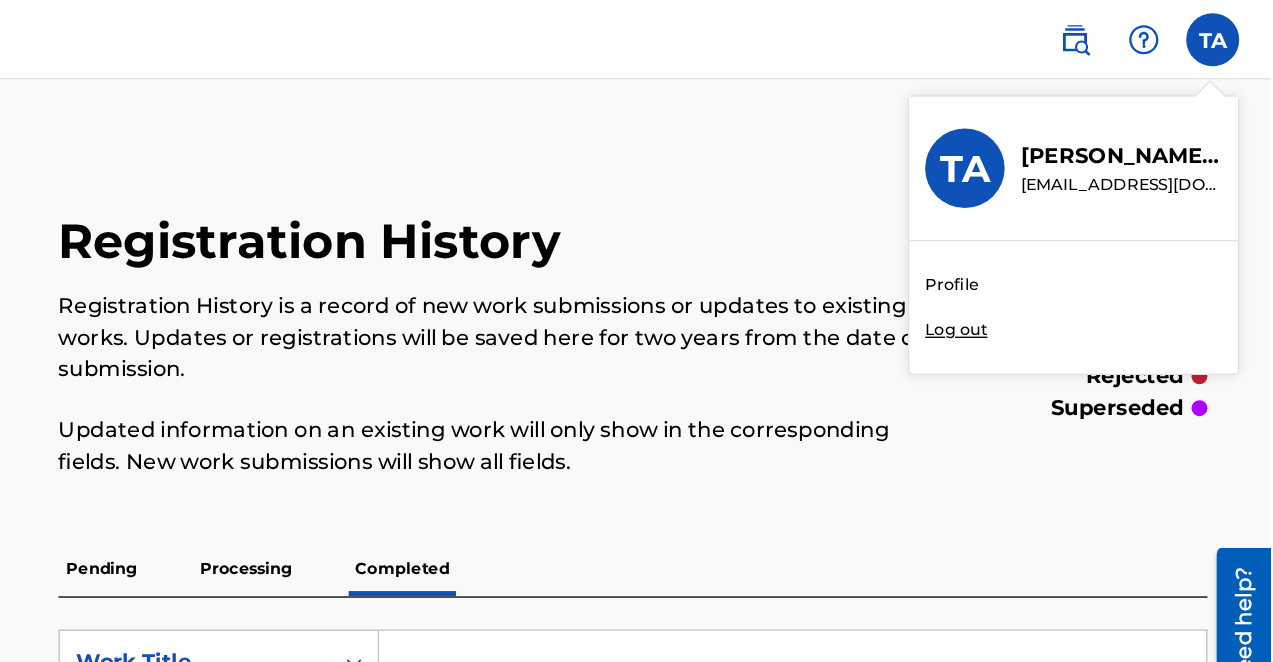 click on "Log out" at bounding box center (1035, 249) 